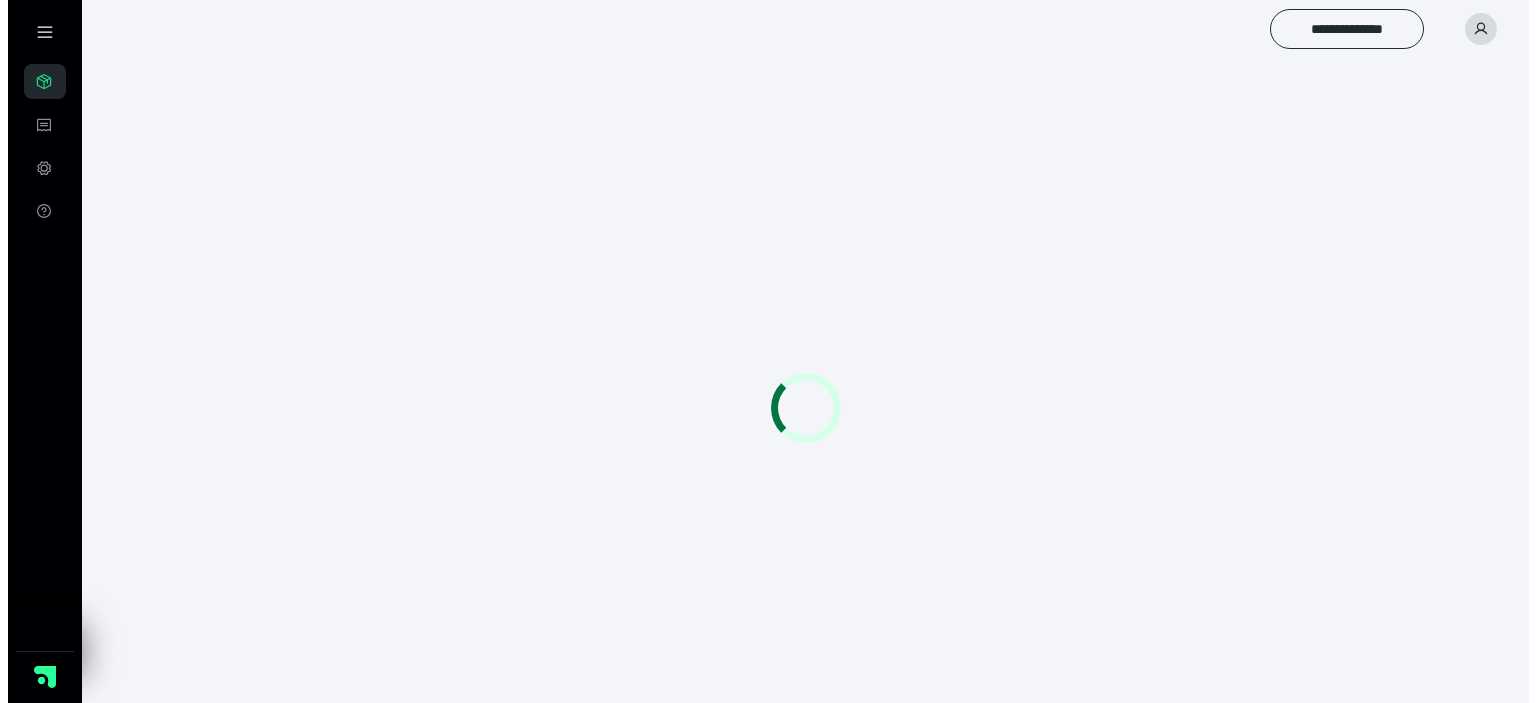 scroll, scrollTop: 0, scrollLeft: 0, axis: both 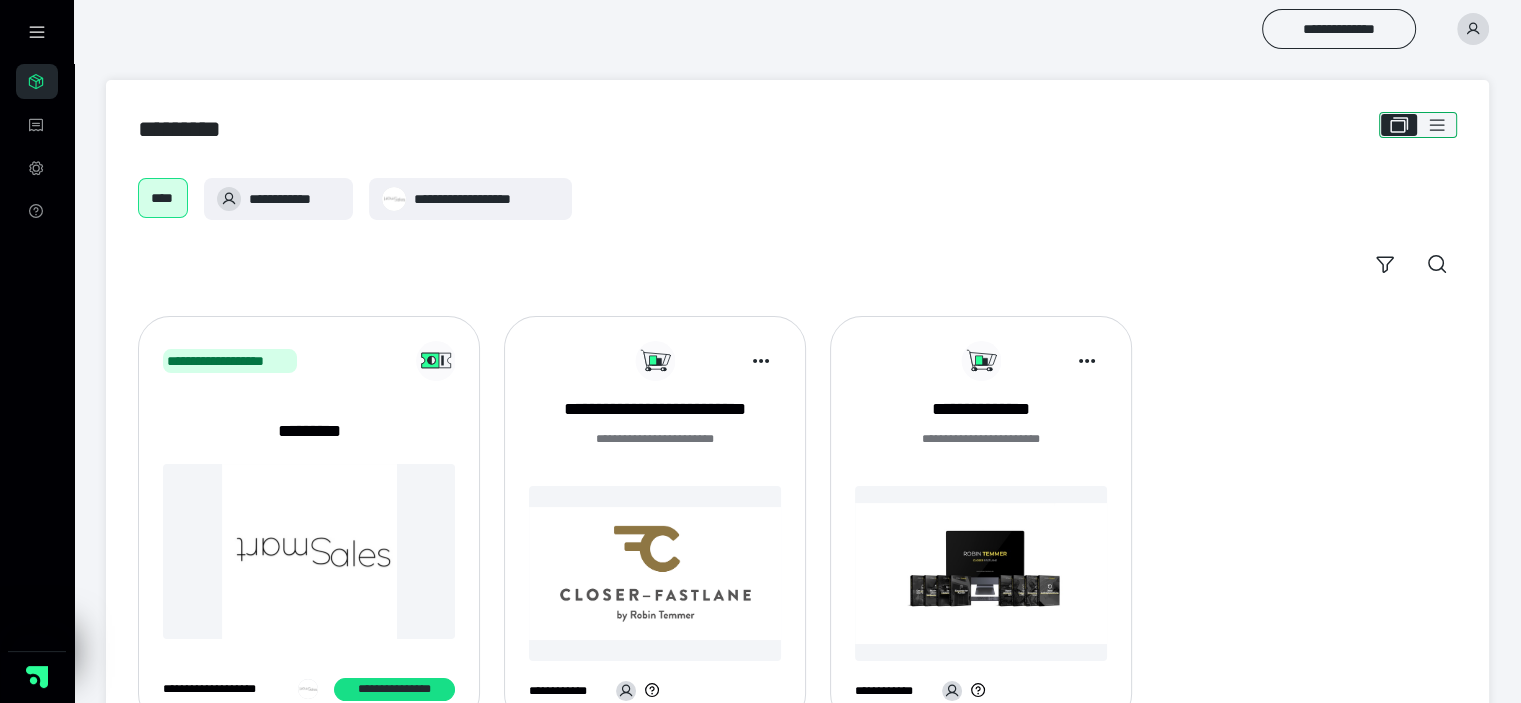 click 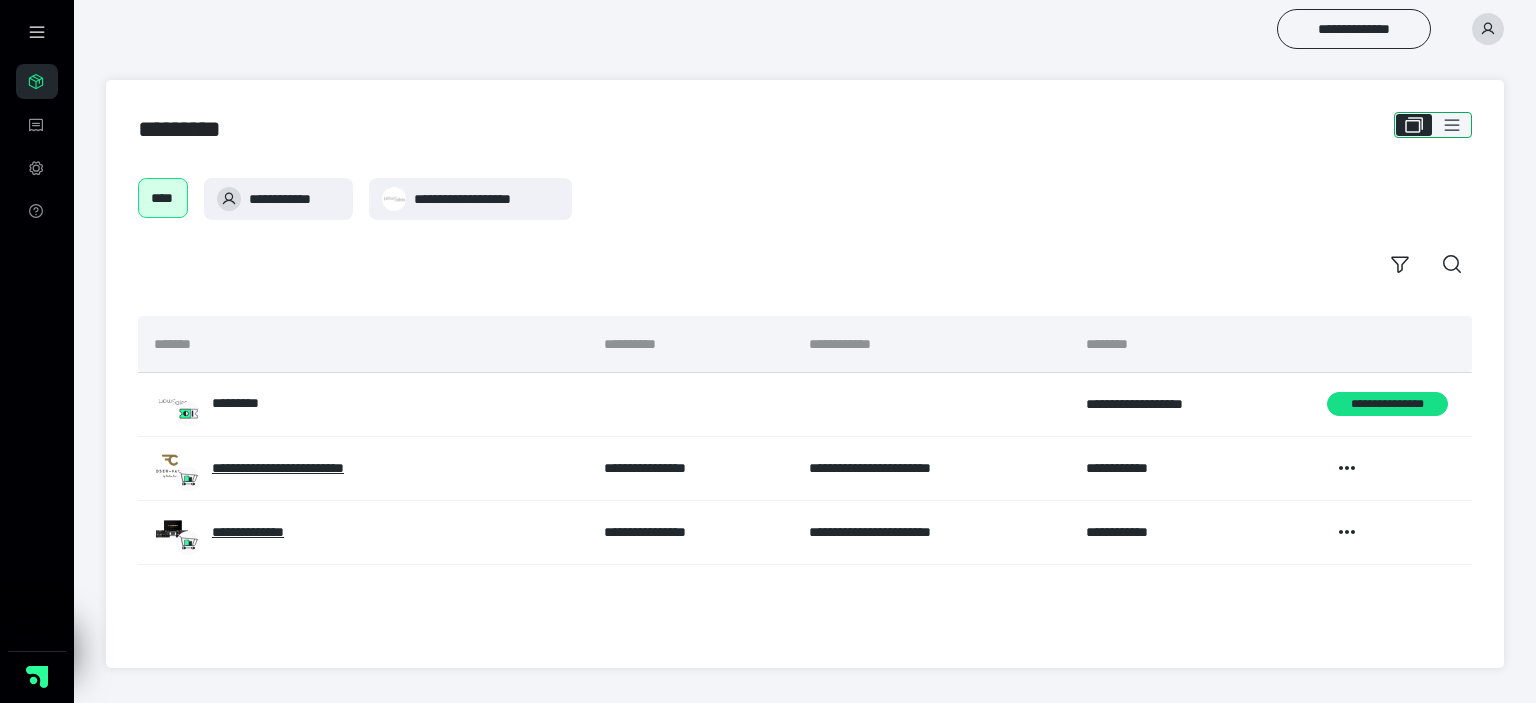 click 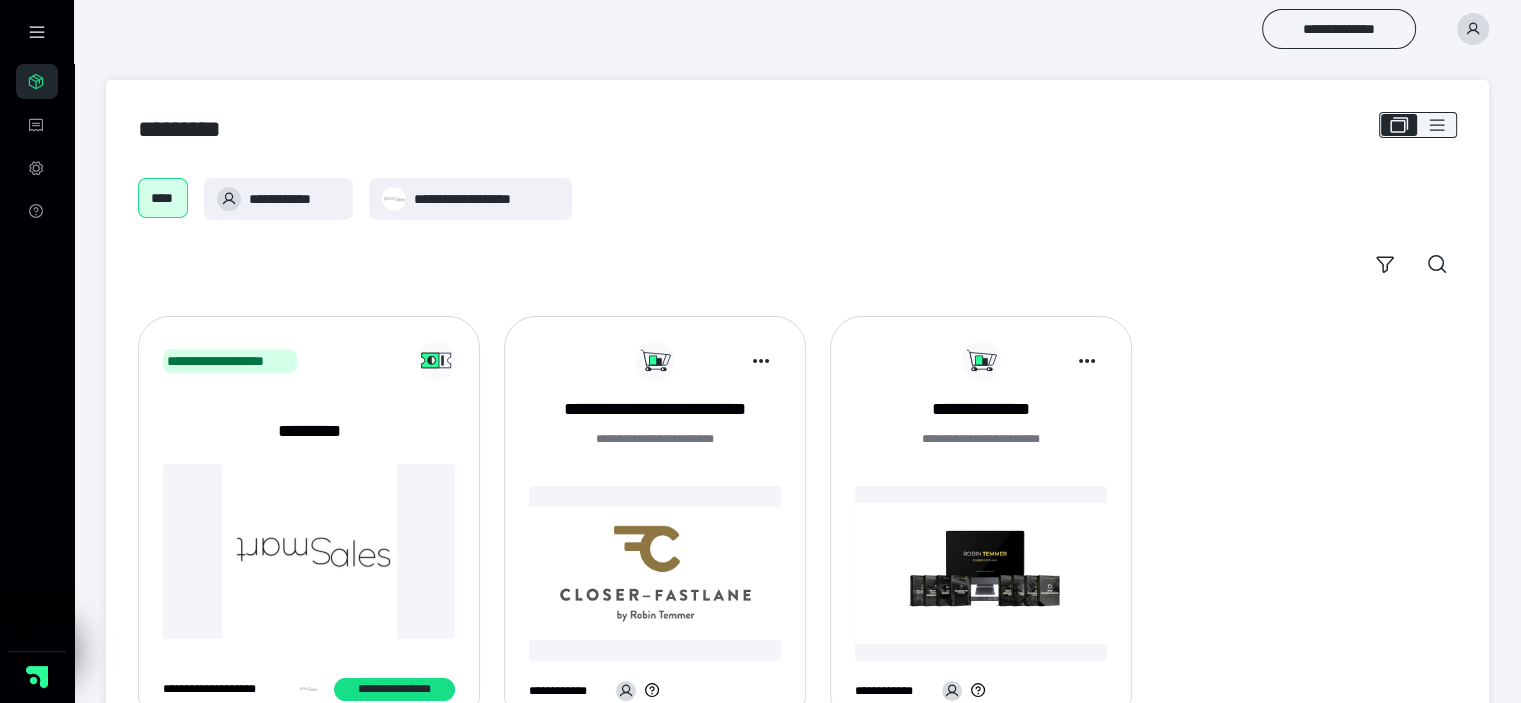 click 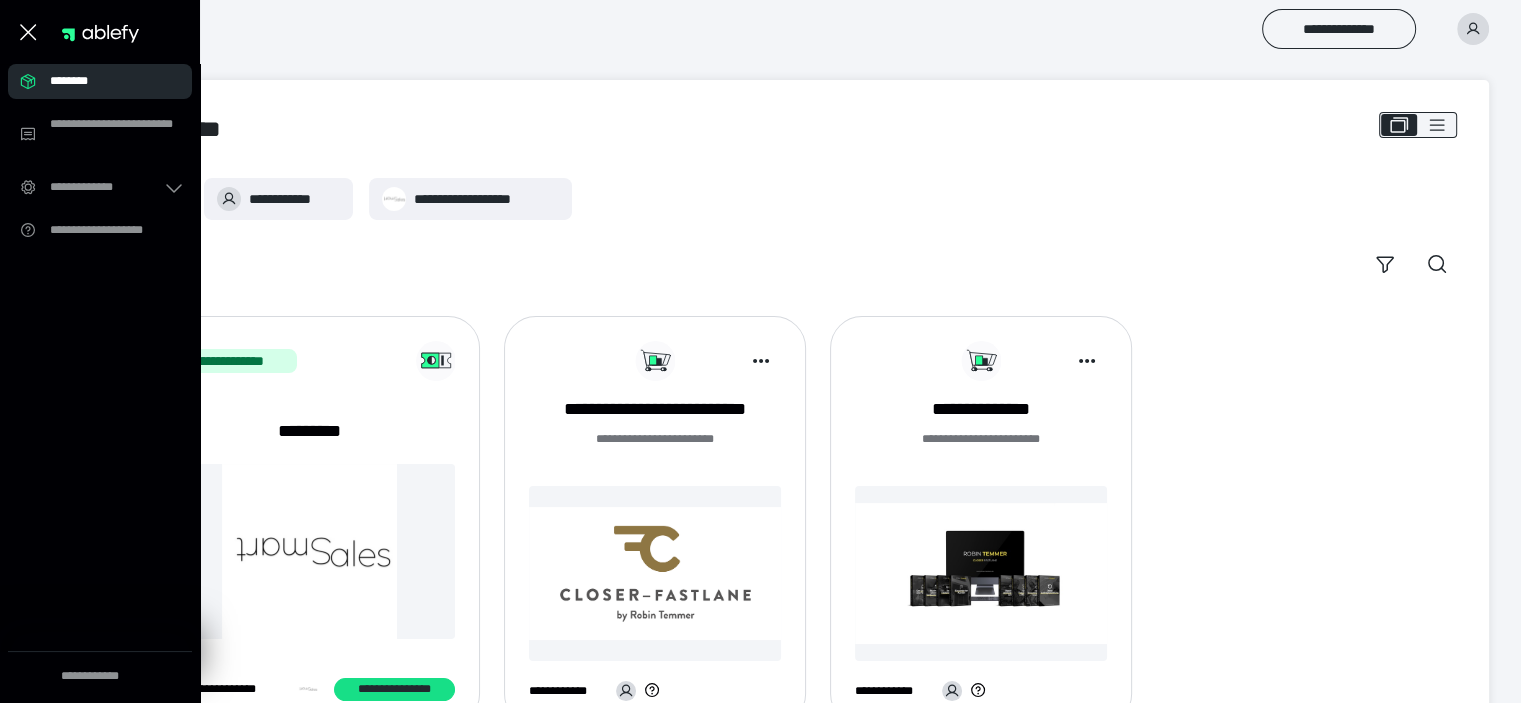 click 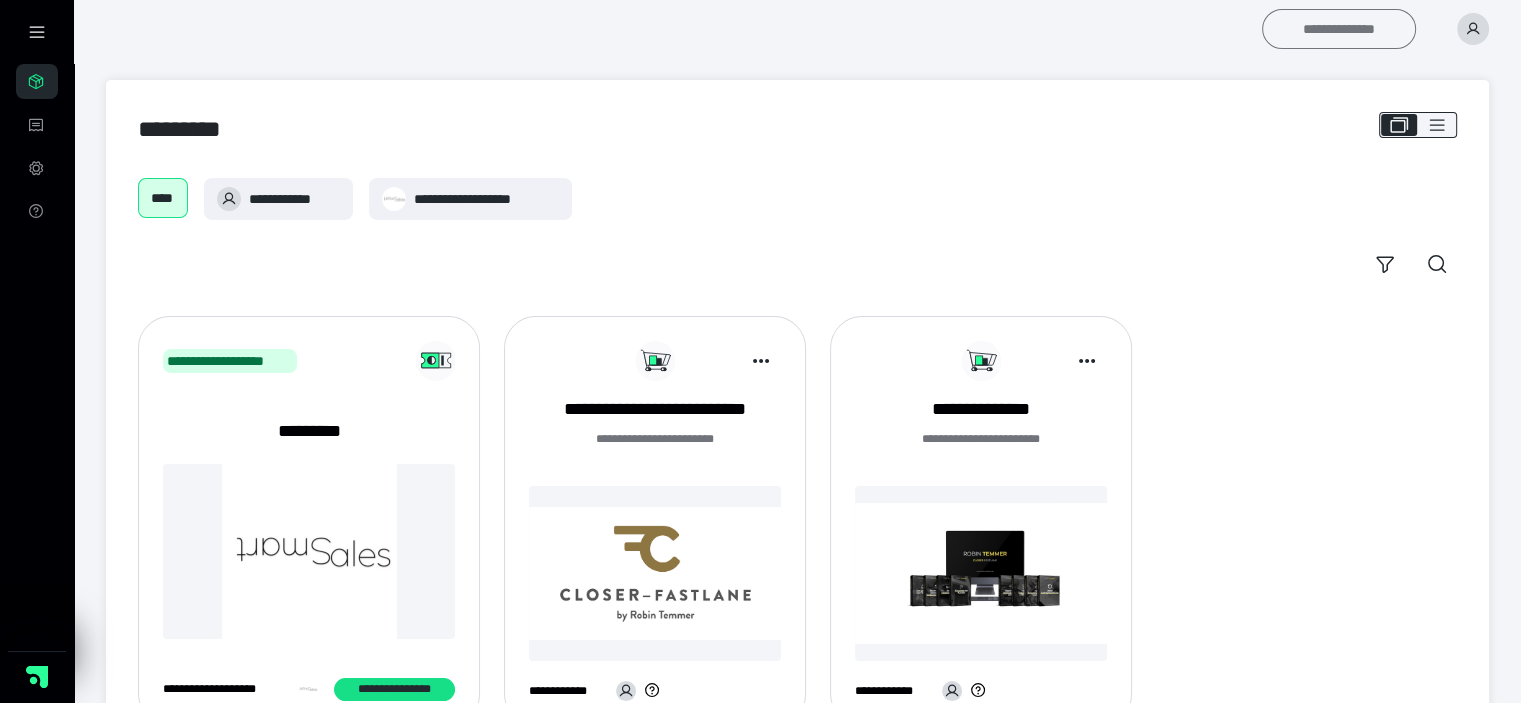 click on "**********" at bounding box center (1339, 29) 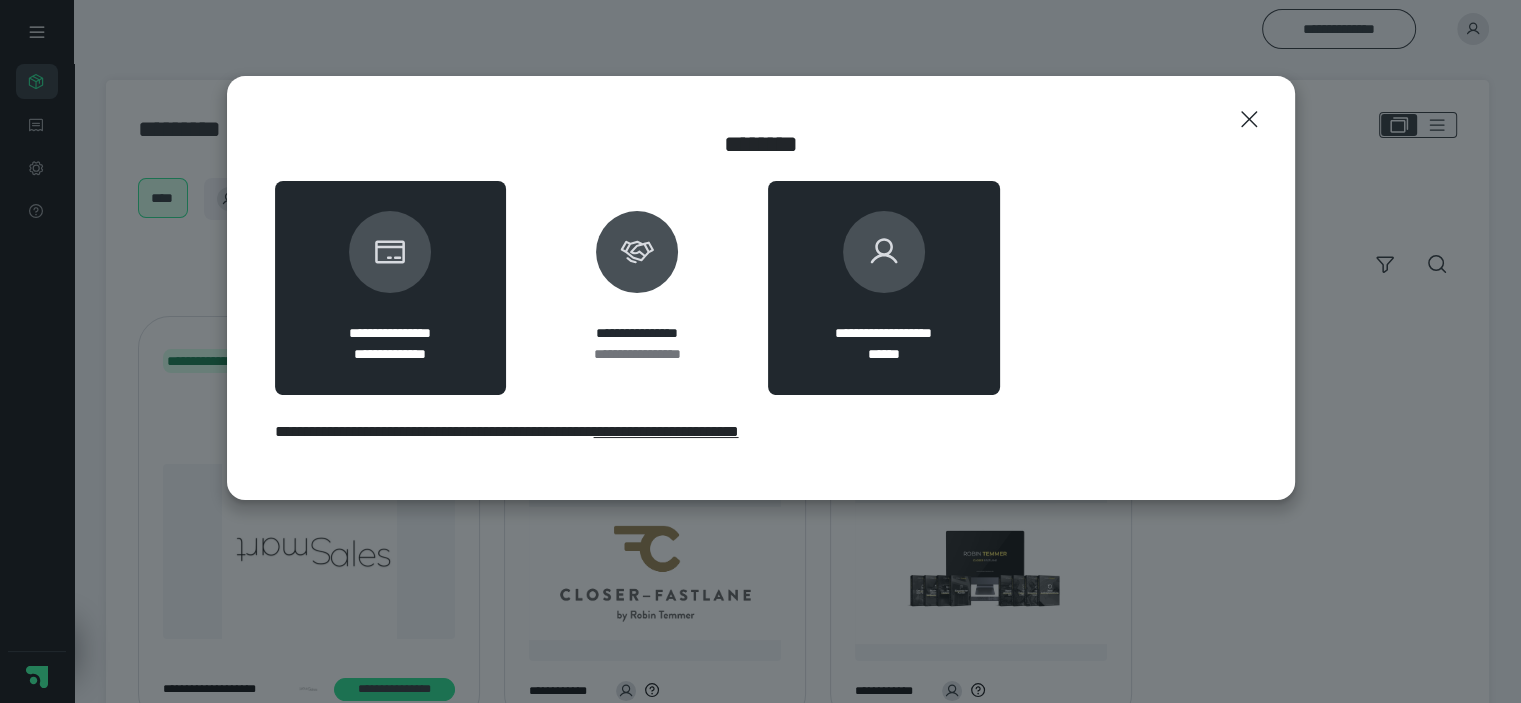 click 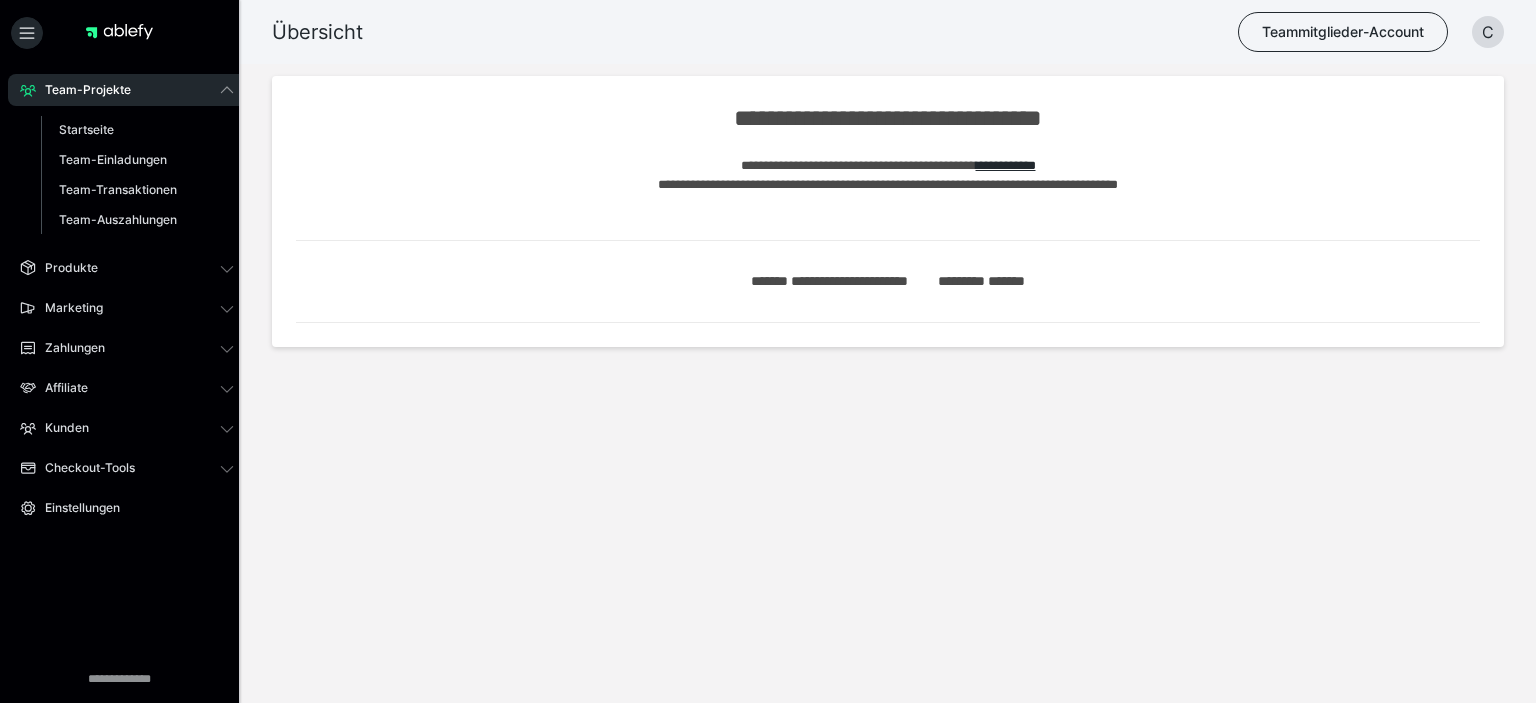 scroll, scrollTop: 0, scrollLeft: 0, axis: both 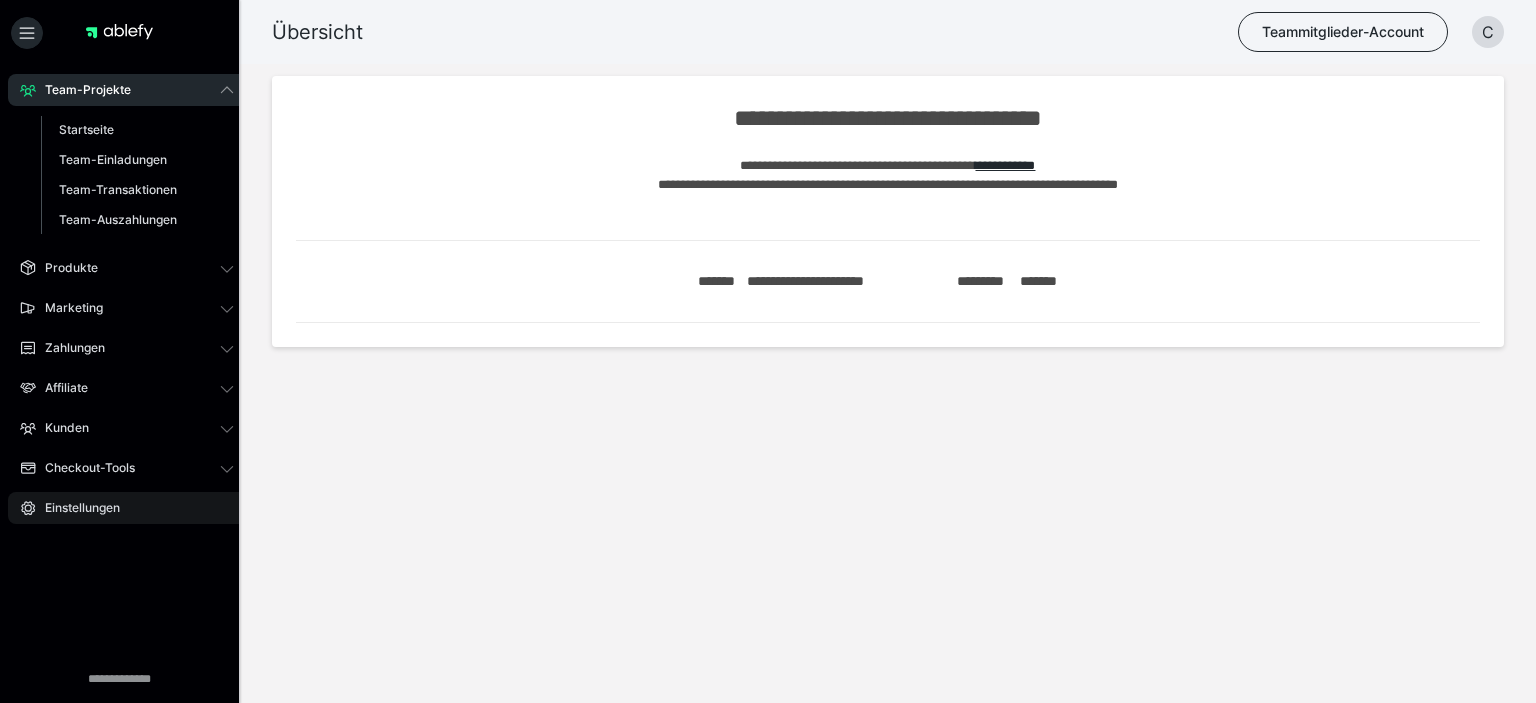 click on "Einstellungen" at bounding box center [75, 508] 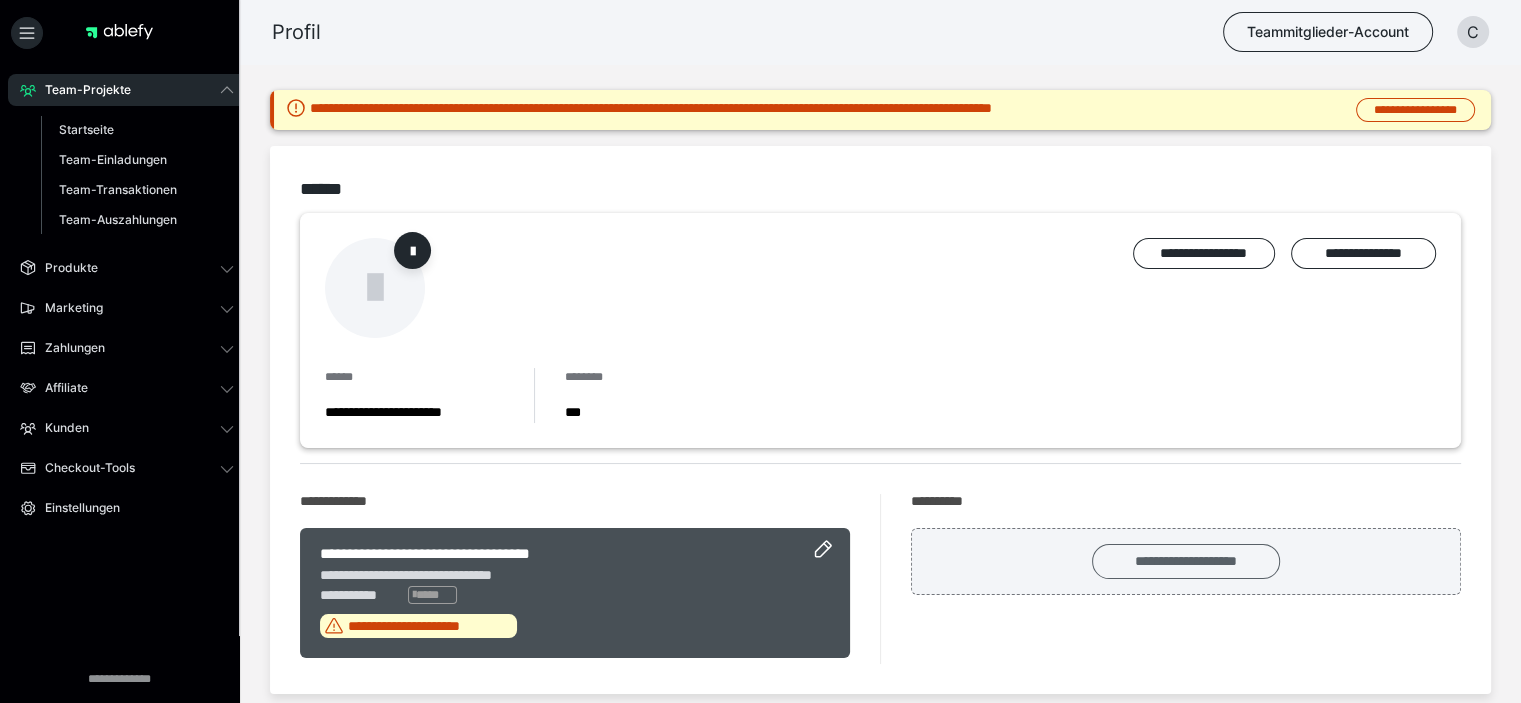 click on "**********" at bounding box center (1186, 561) 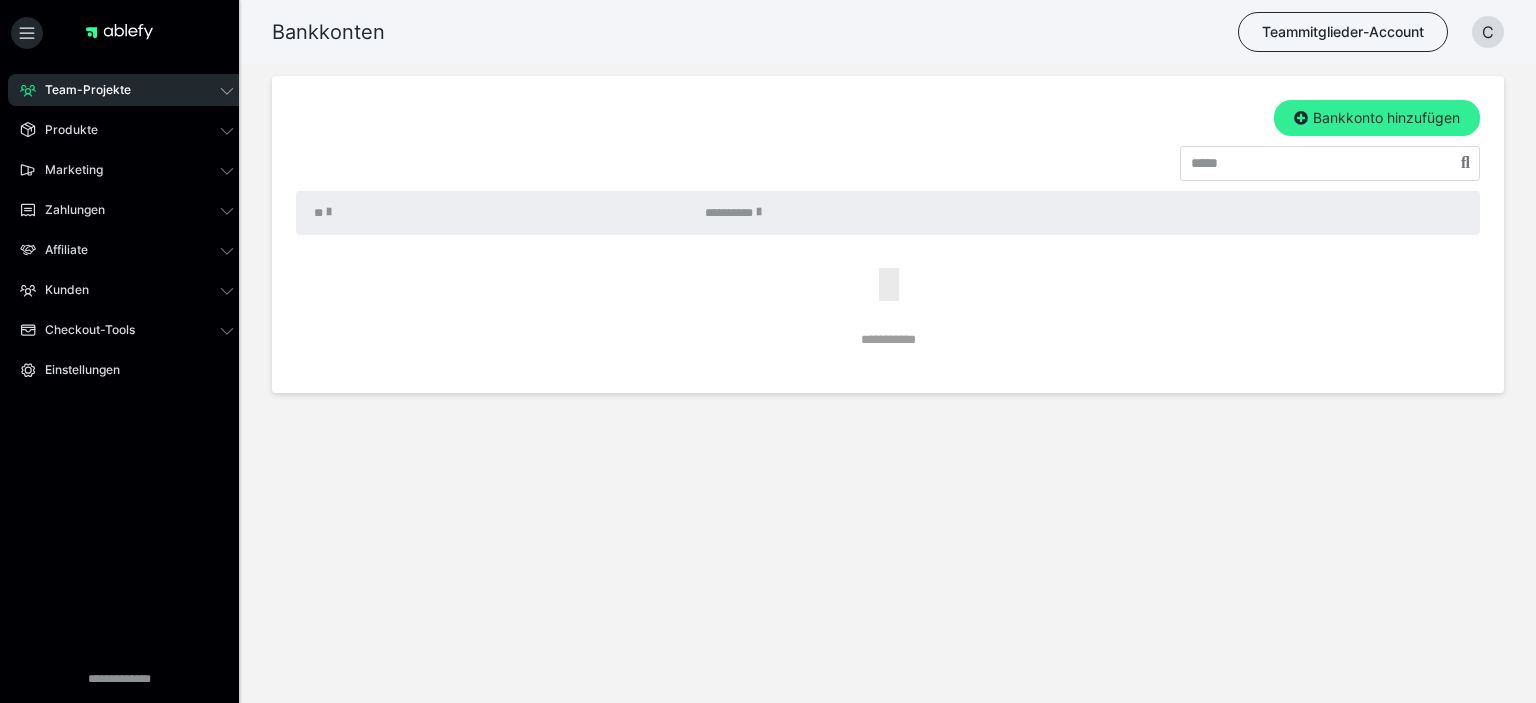 click on "Bankkonto hinzufügen" at bounding box center [1377, 118] 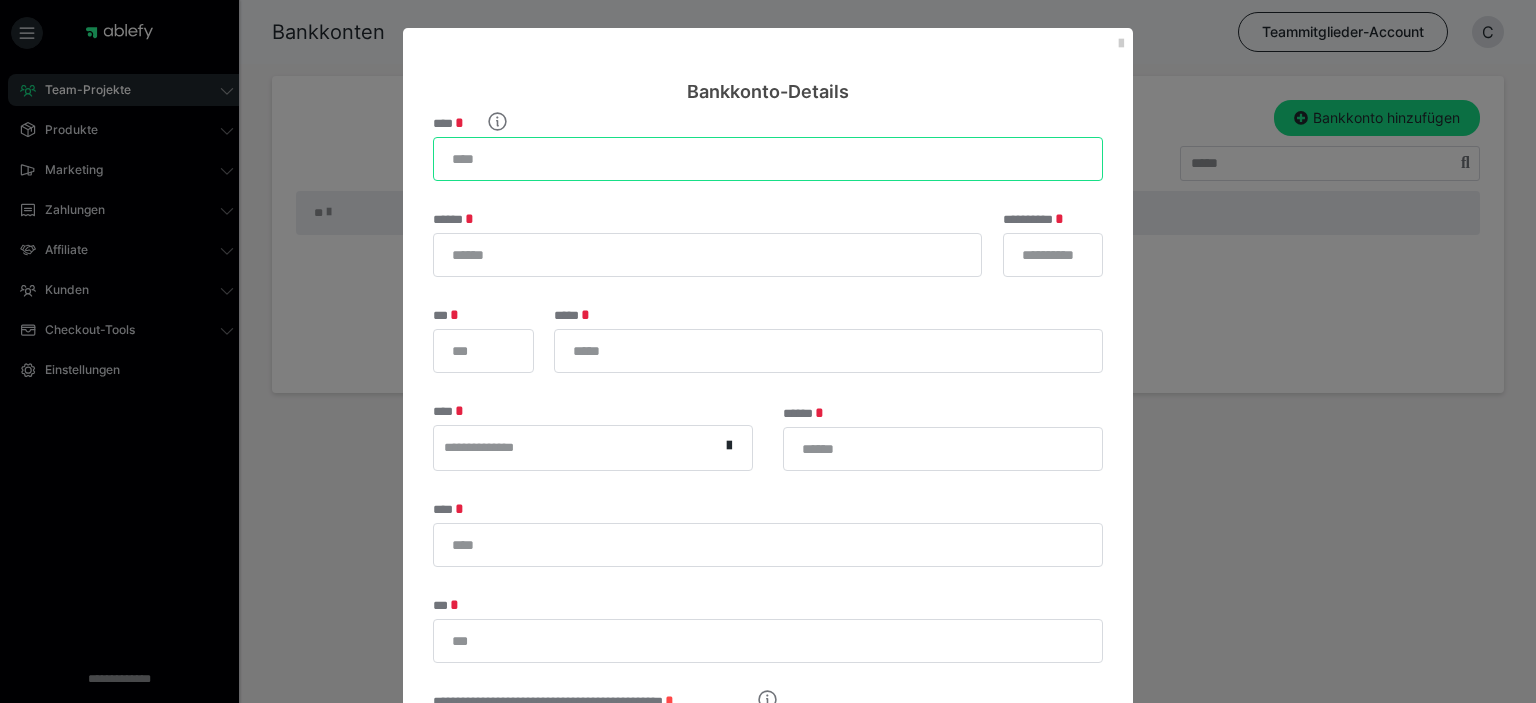click on "****" at bounding box center [768, 159] 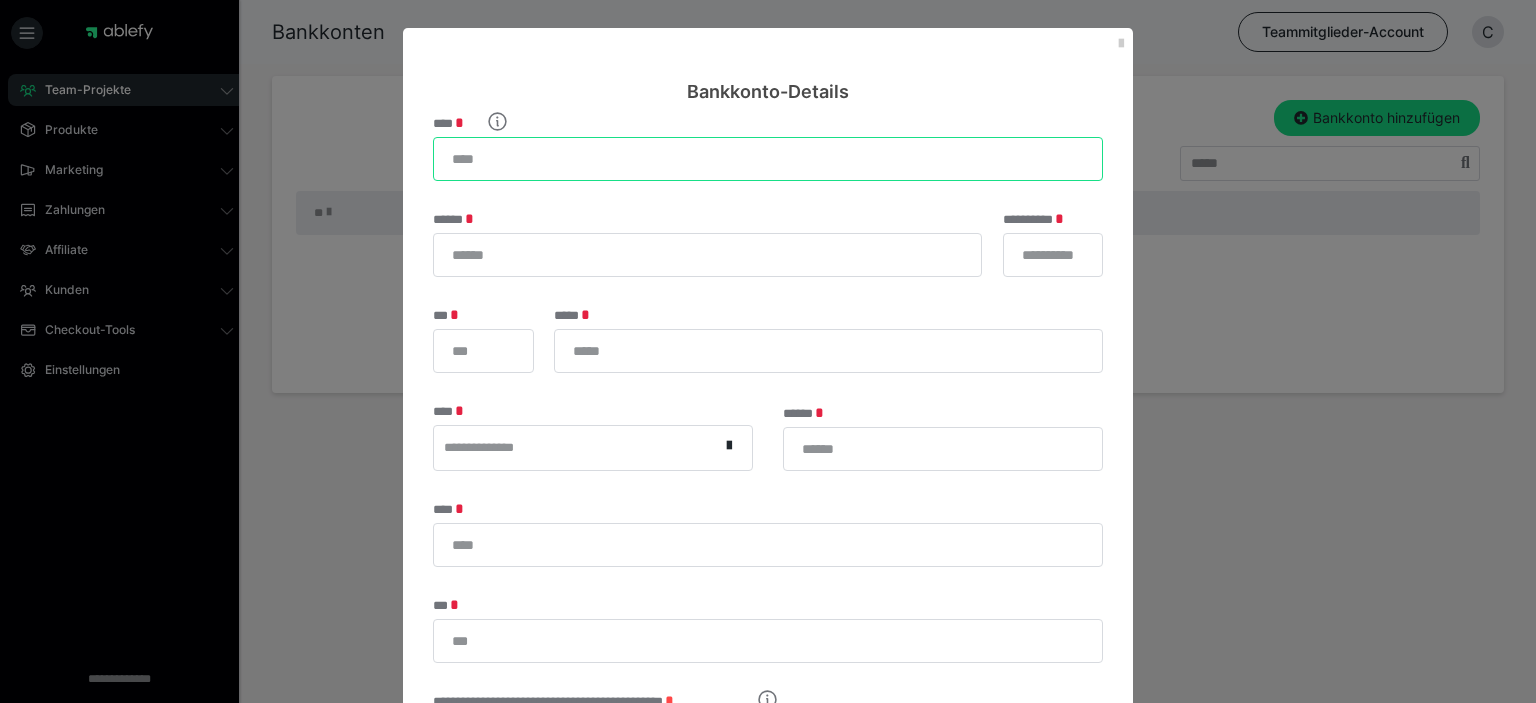 type on "**********" 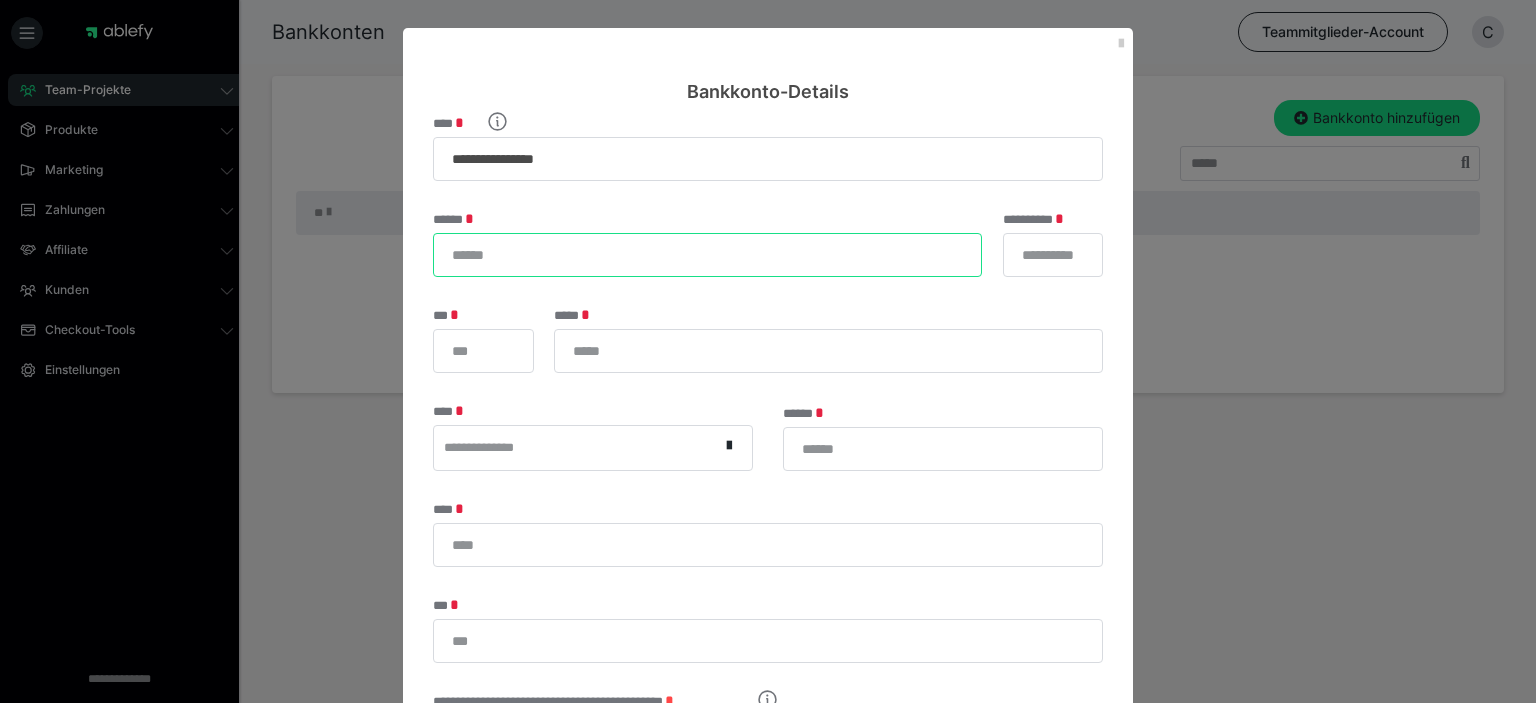 type on "**********" 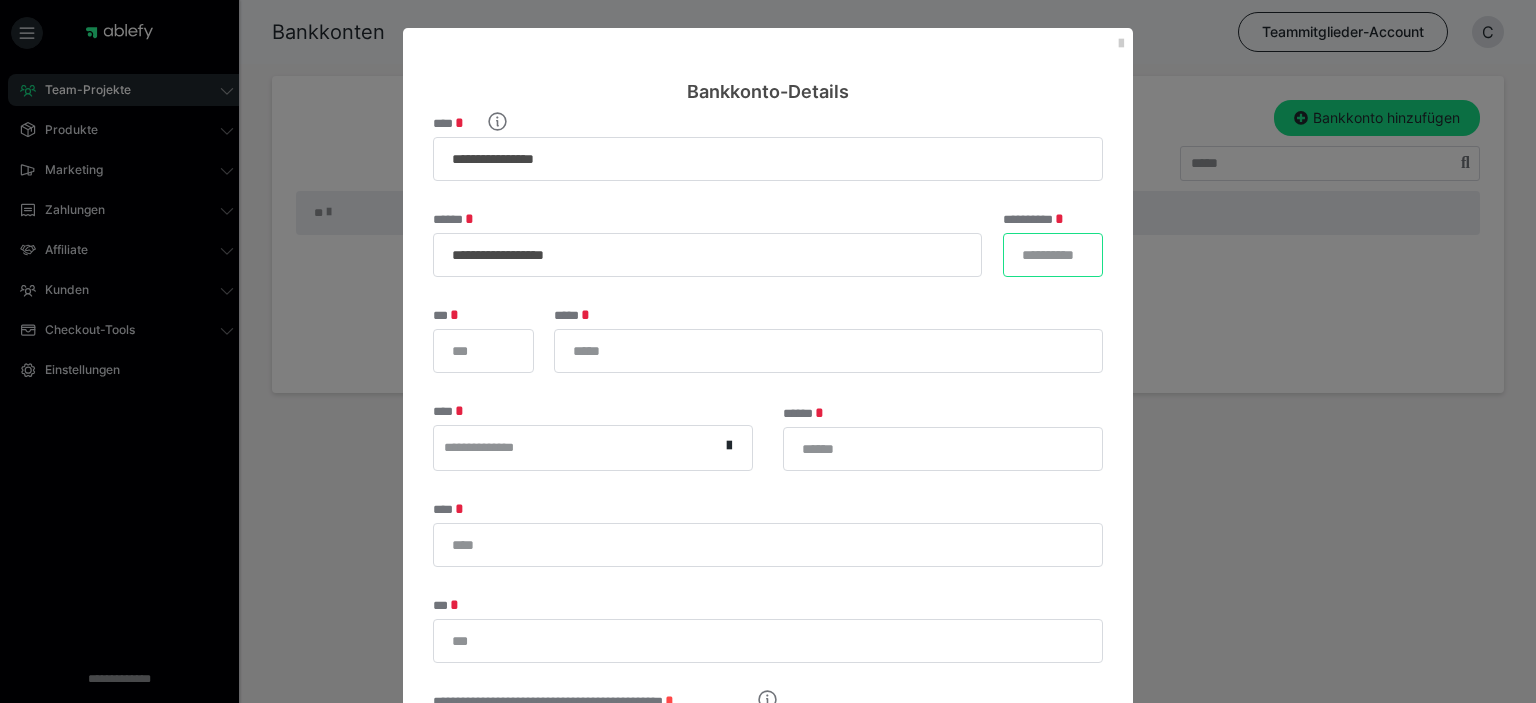 type on "**" 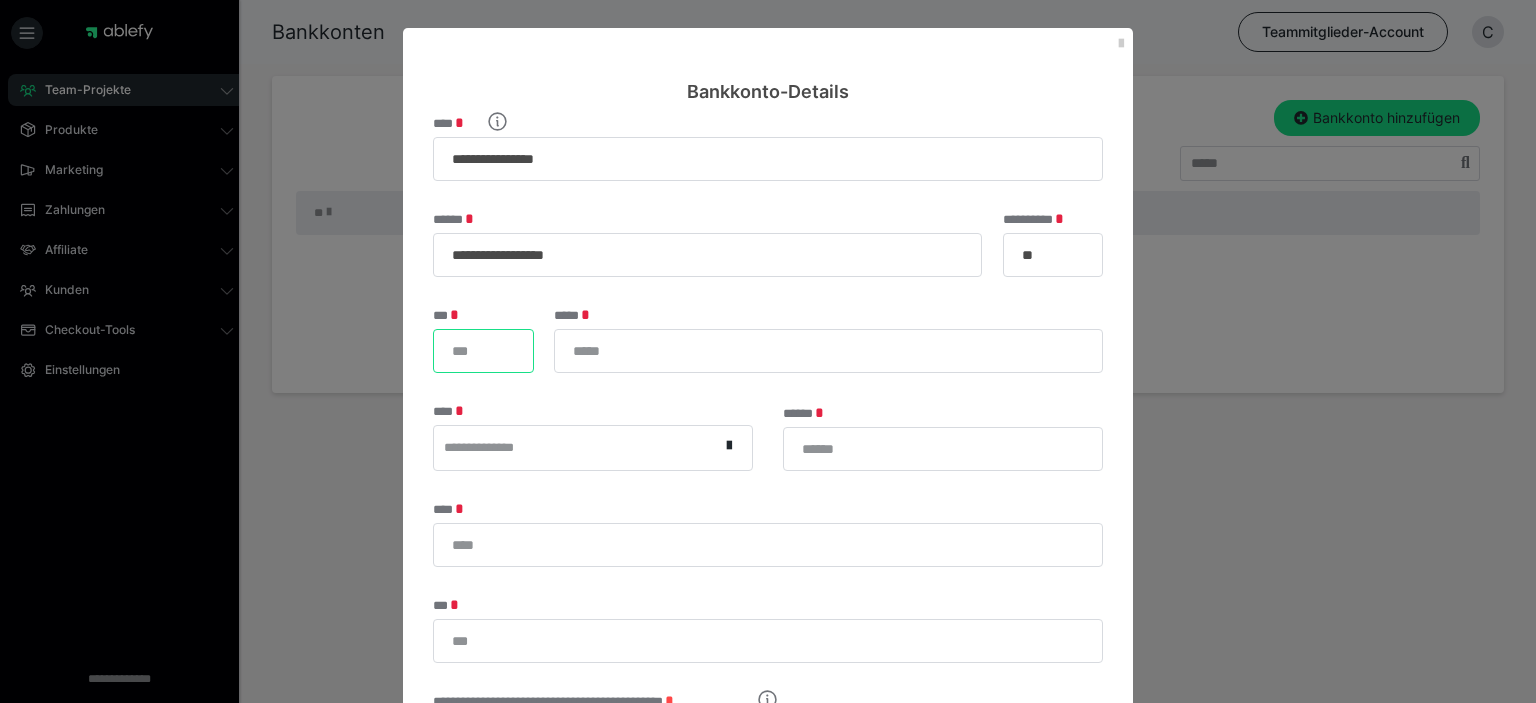 type on "*****" 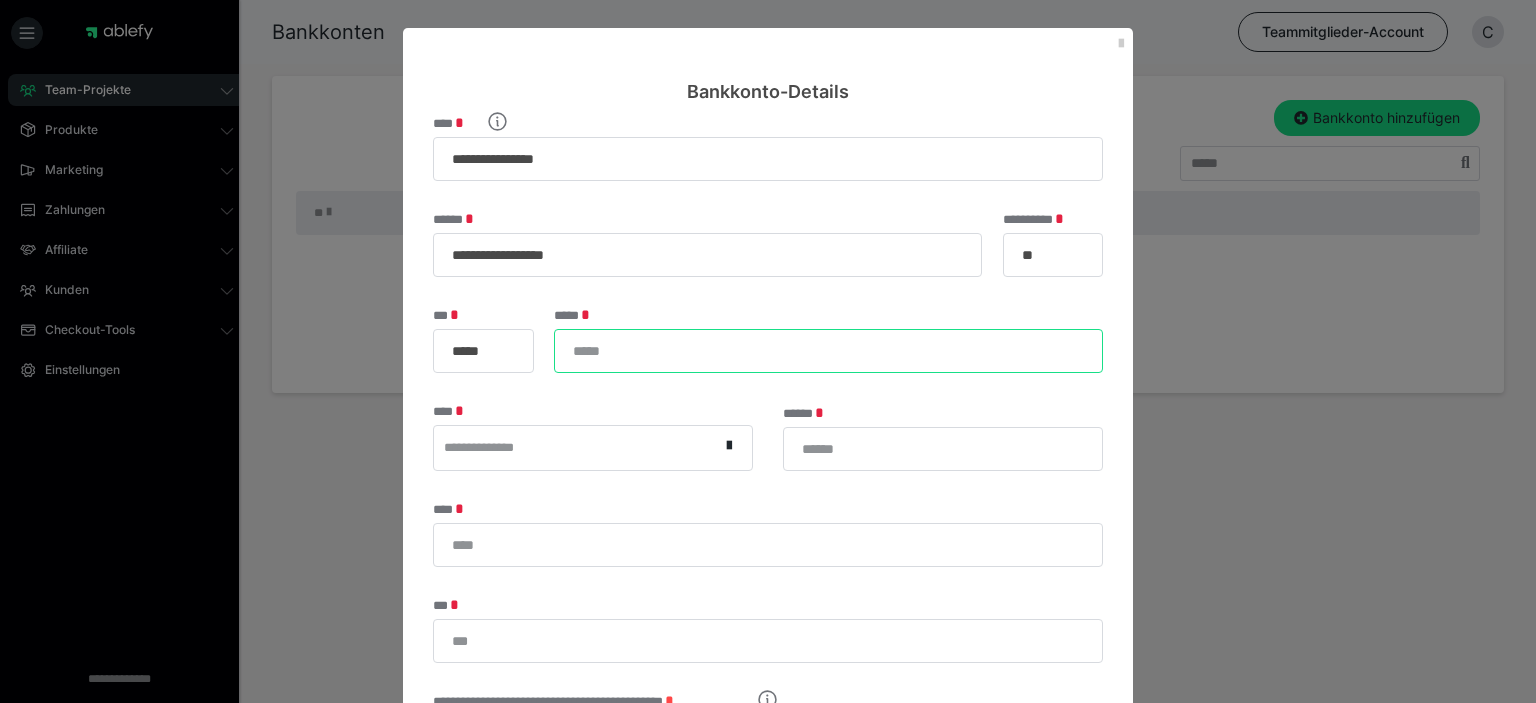 type on "*********" 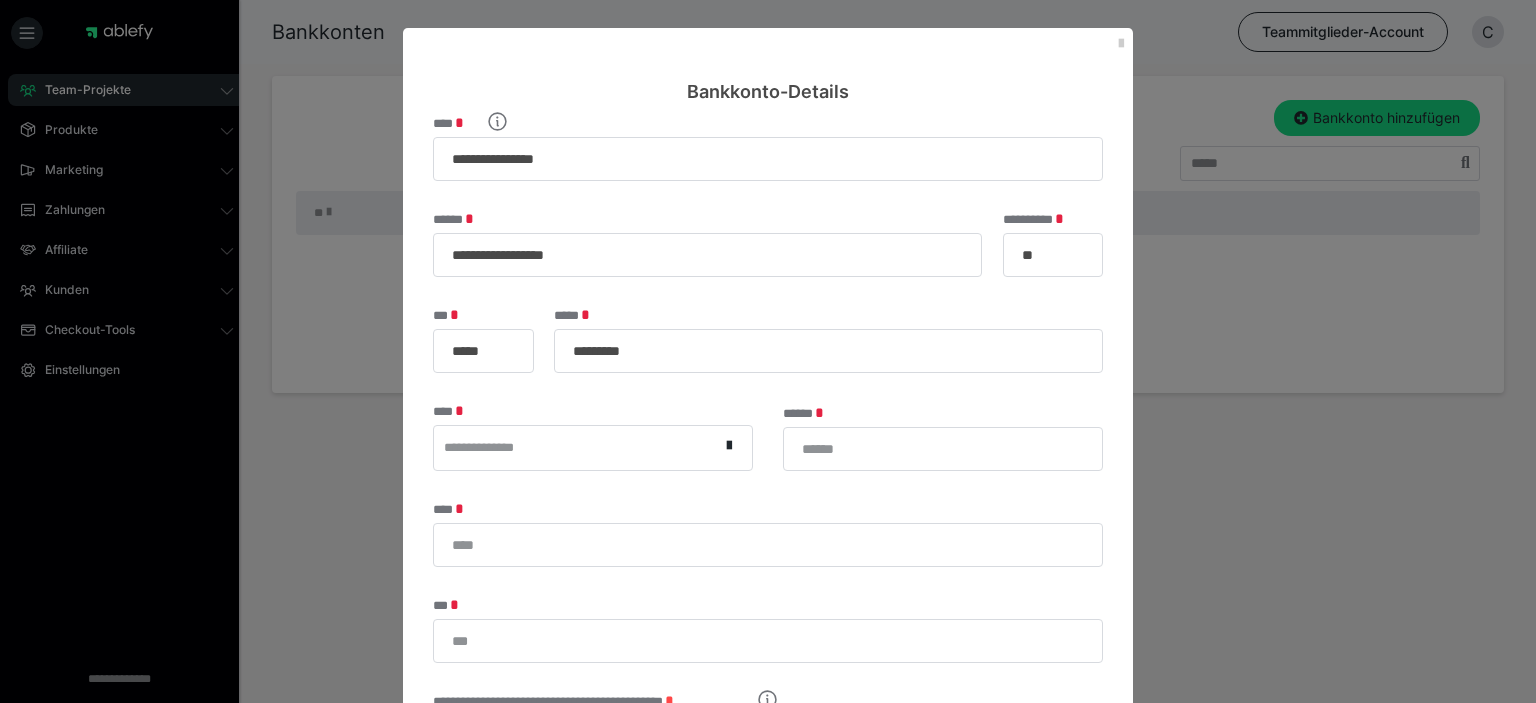 type on "**********" 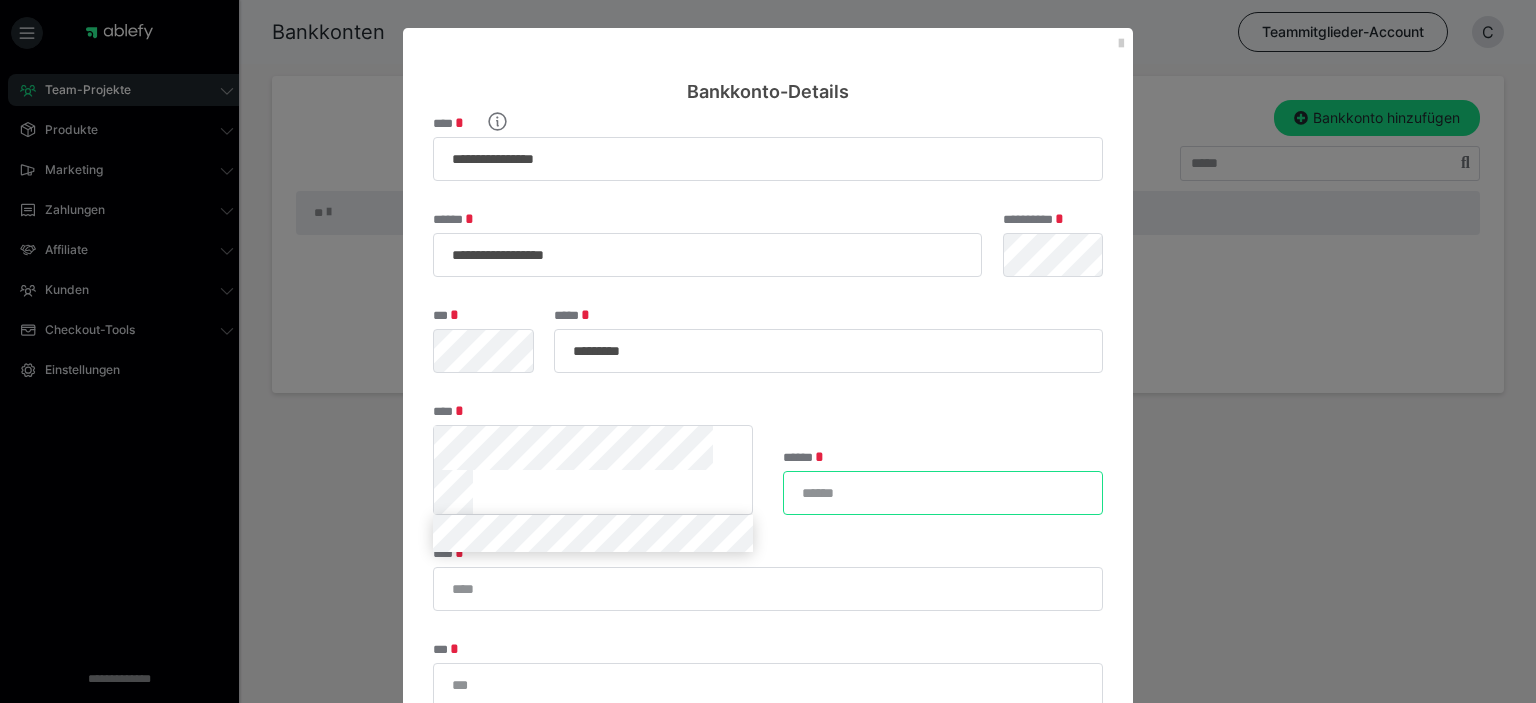 click on "******" at bounding box center (943, 493) 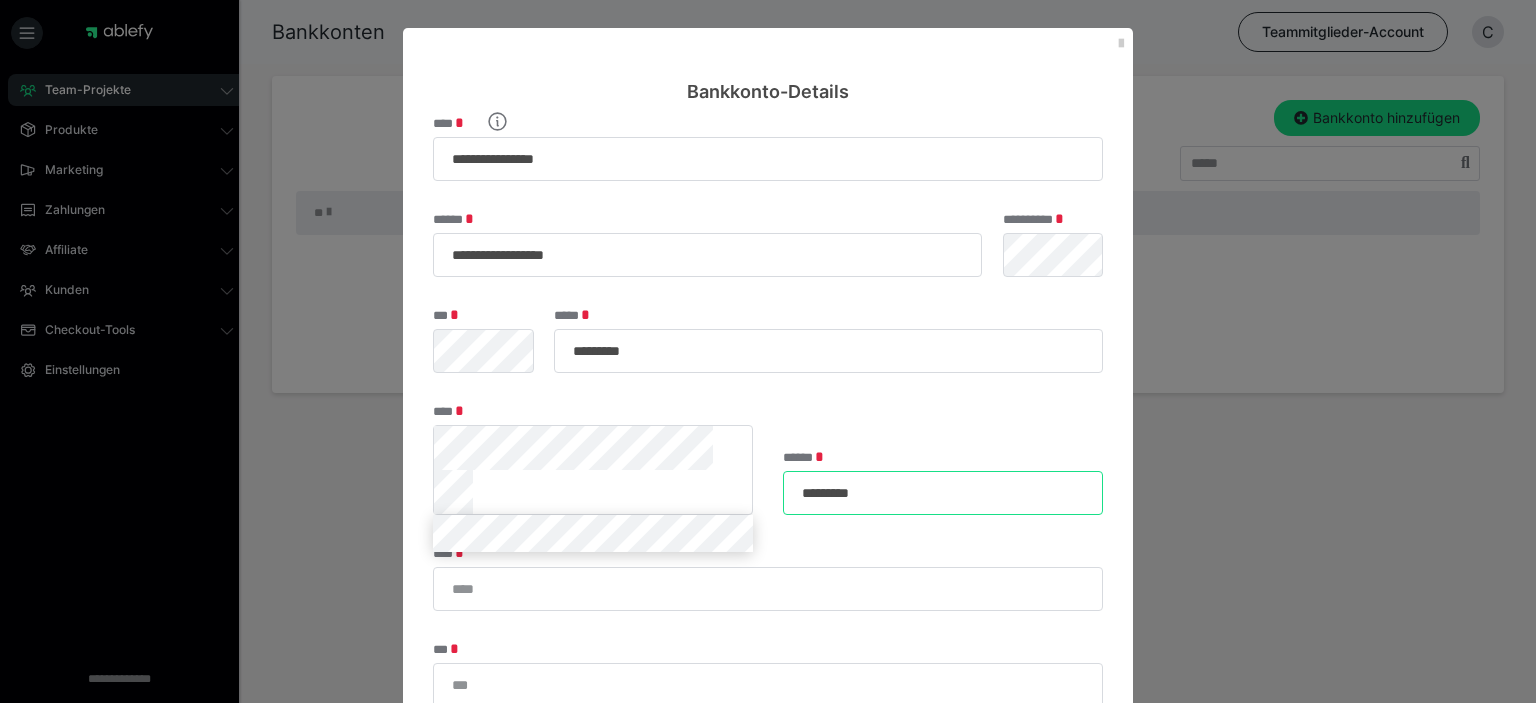 type on "*********" 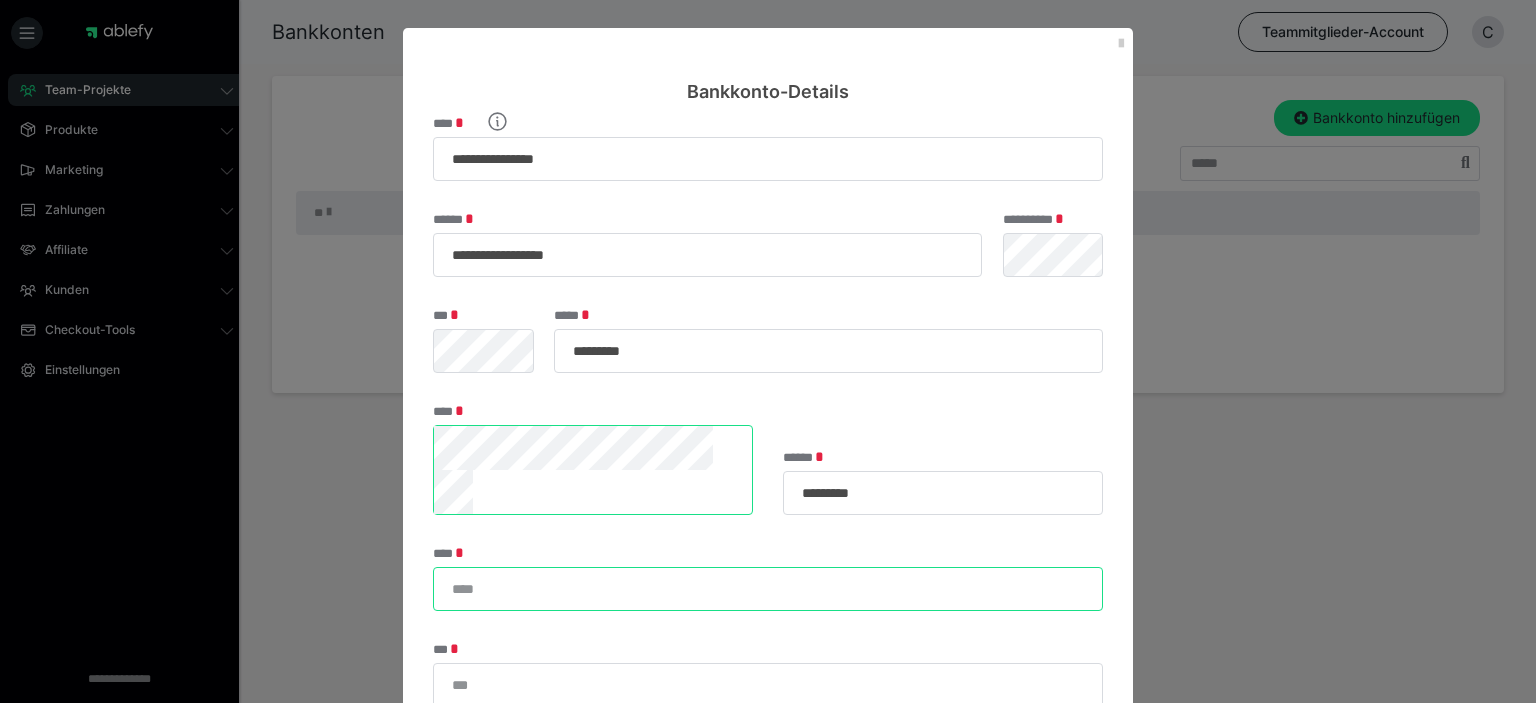 click on "****" at bounding box center [768, 589] 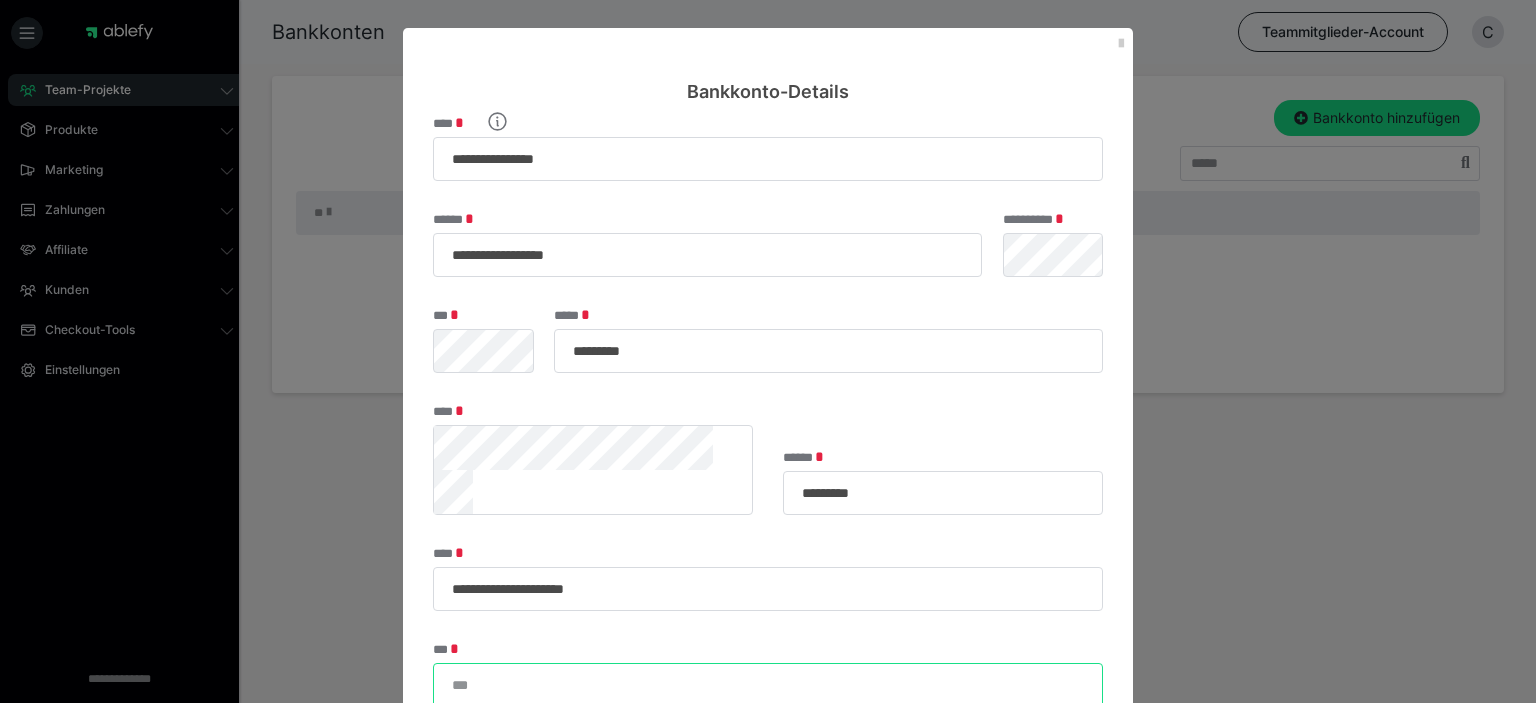 click on "***" at bounding box center (768, 685) 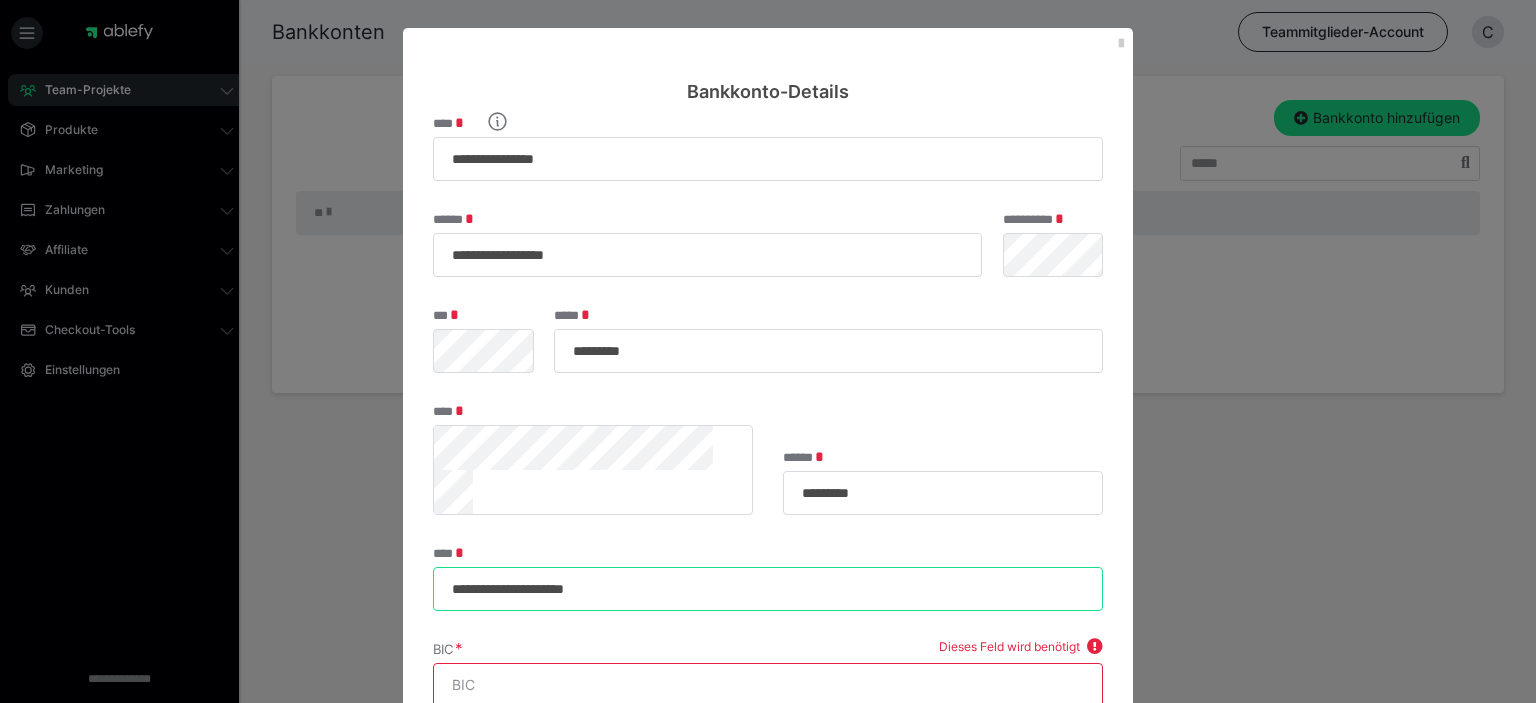 click on "**********" at bounding box center [768, 589] 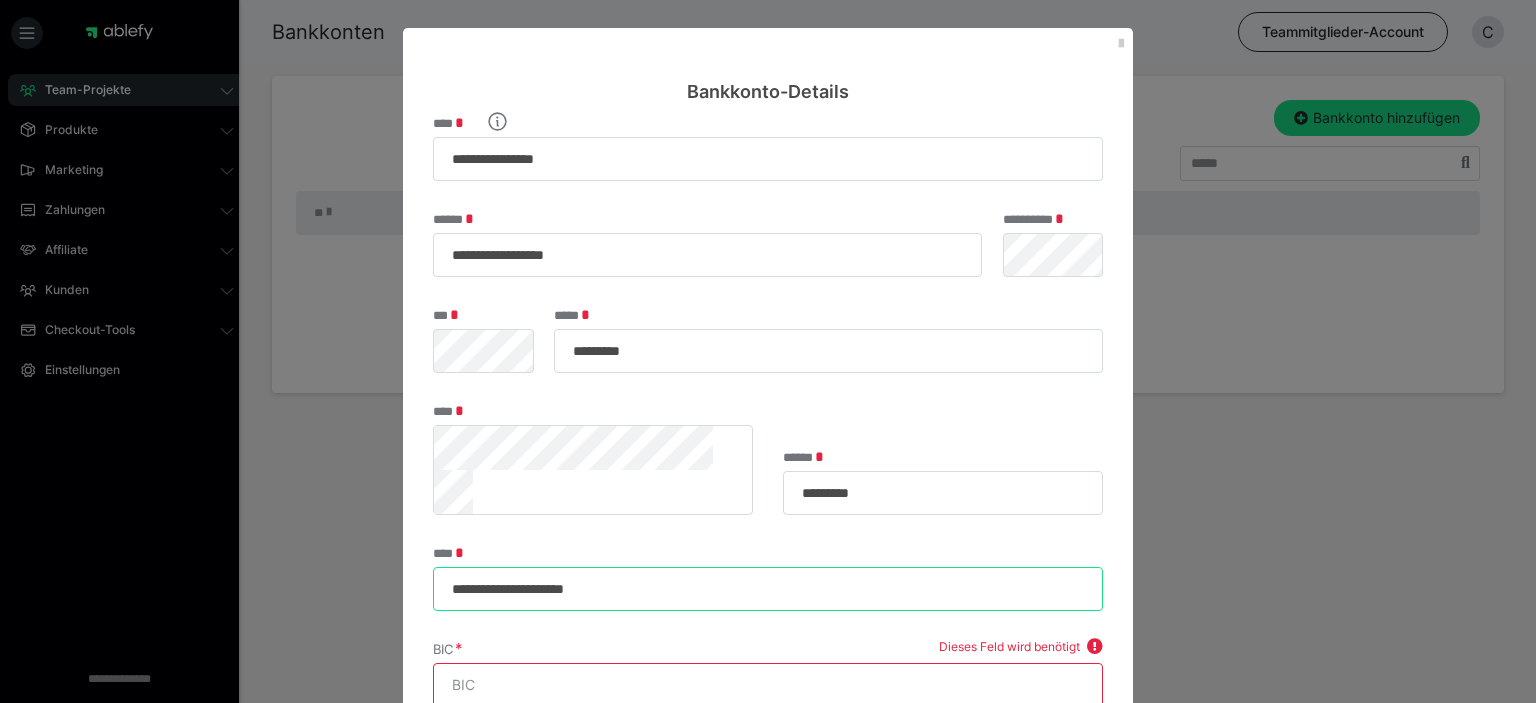 click on "**********" at bounding box center [768, 589] 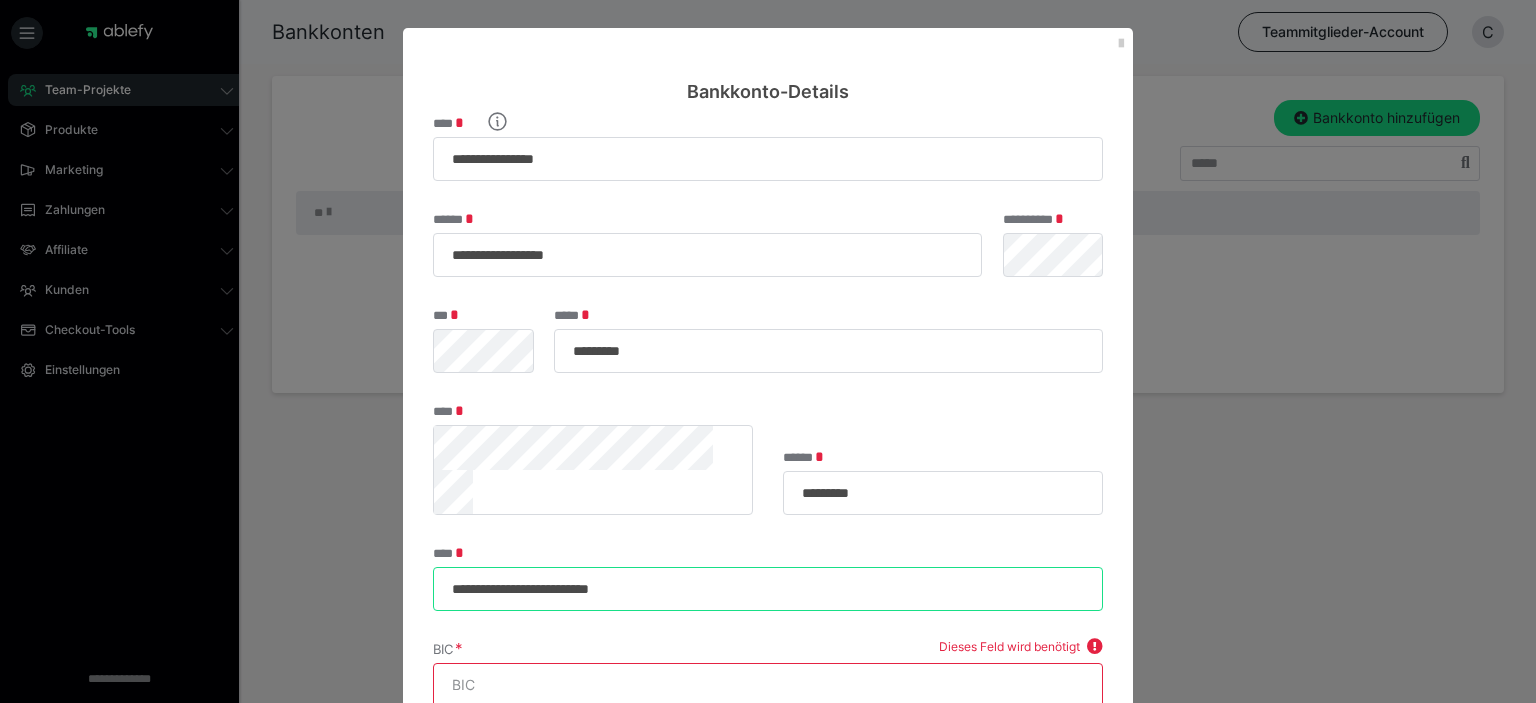 type on "**********" 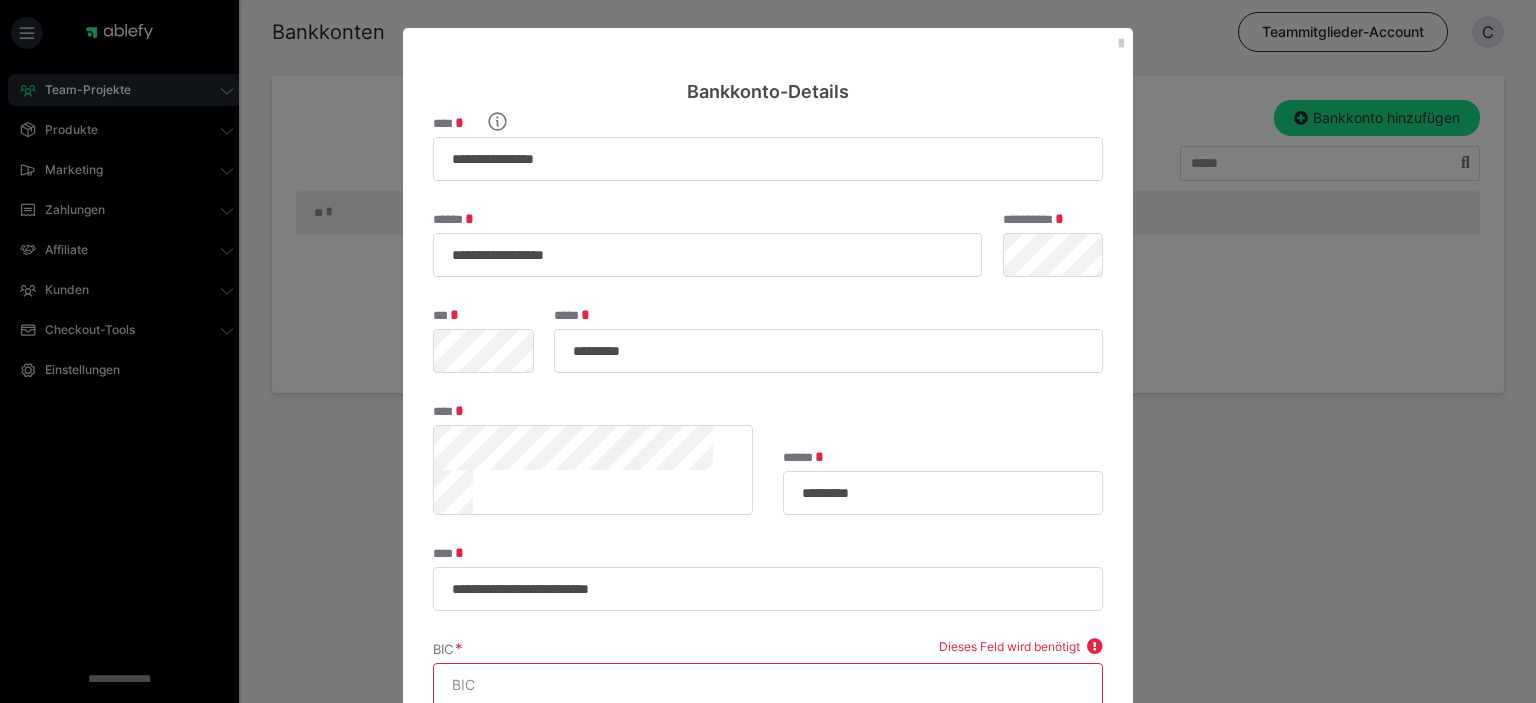click on "BIC" at bounding box center (768, 685) 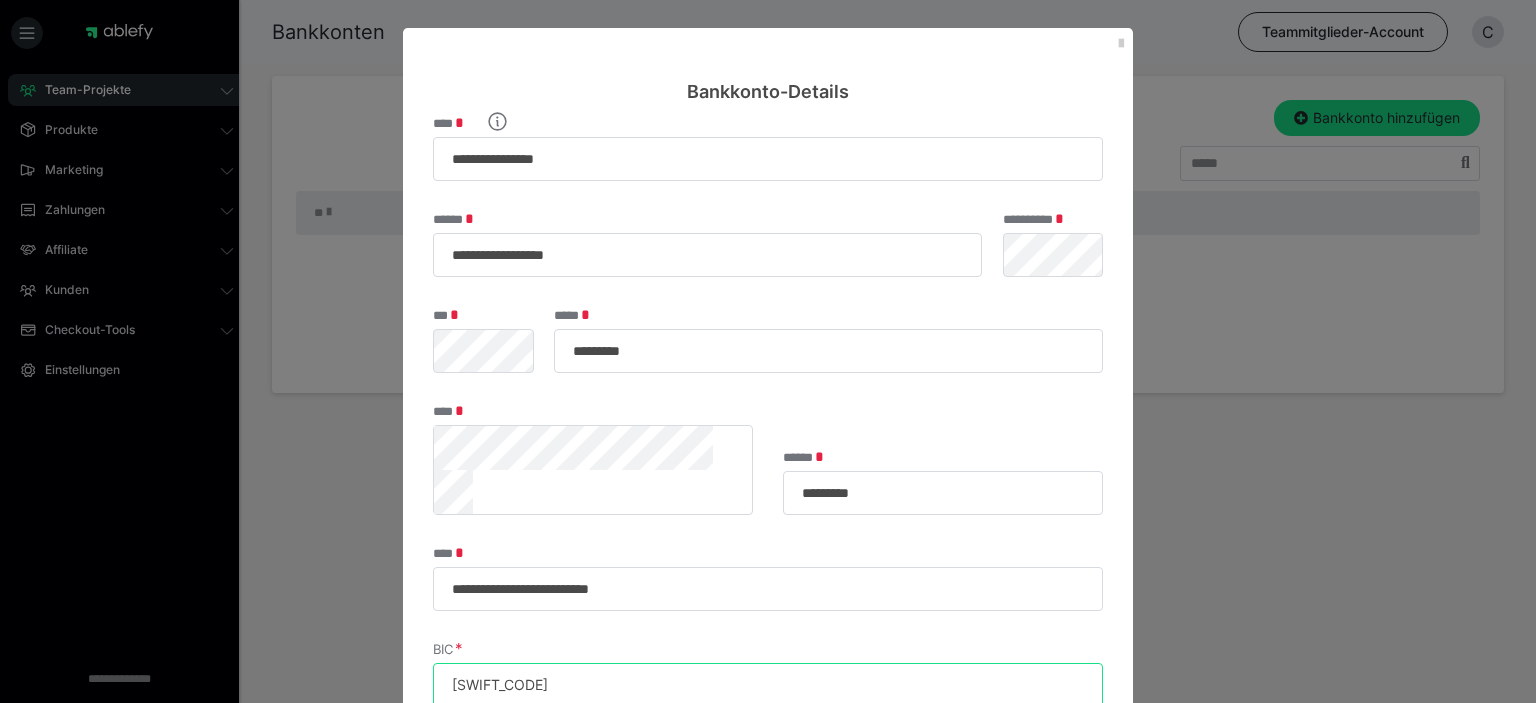 type on "[SWIFT_CODE]" 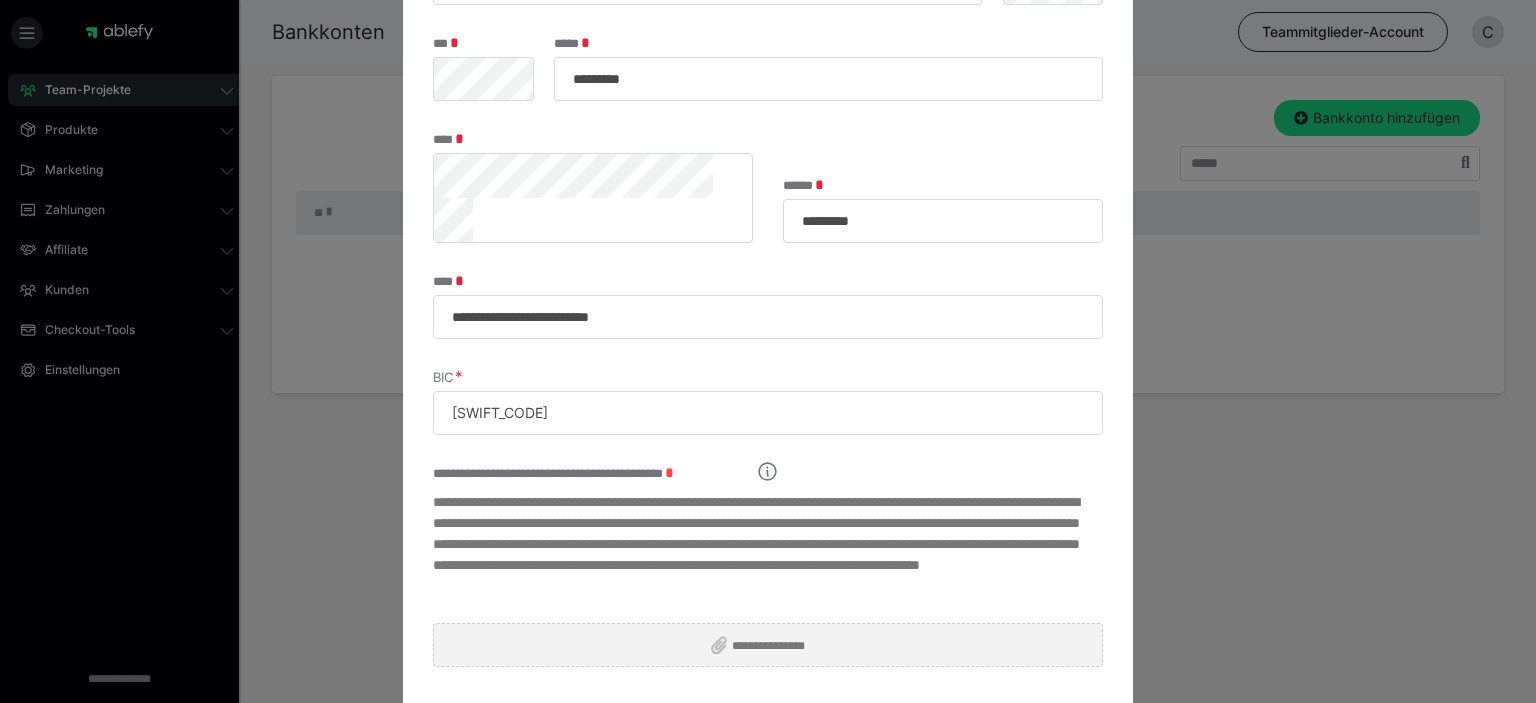 scroll, scrollTop: 288, scrollLeft: 0, axis: vertical 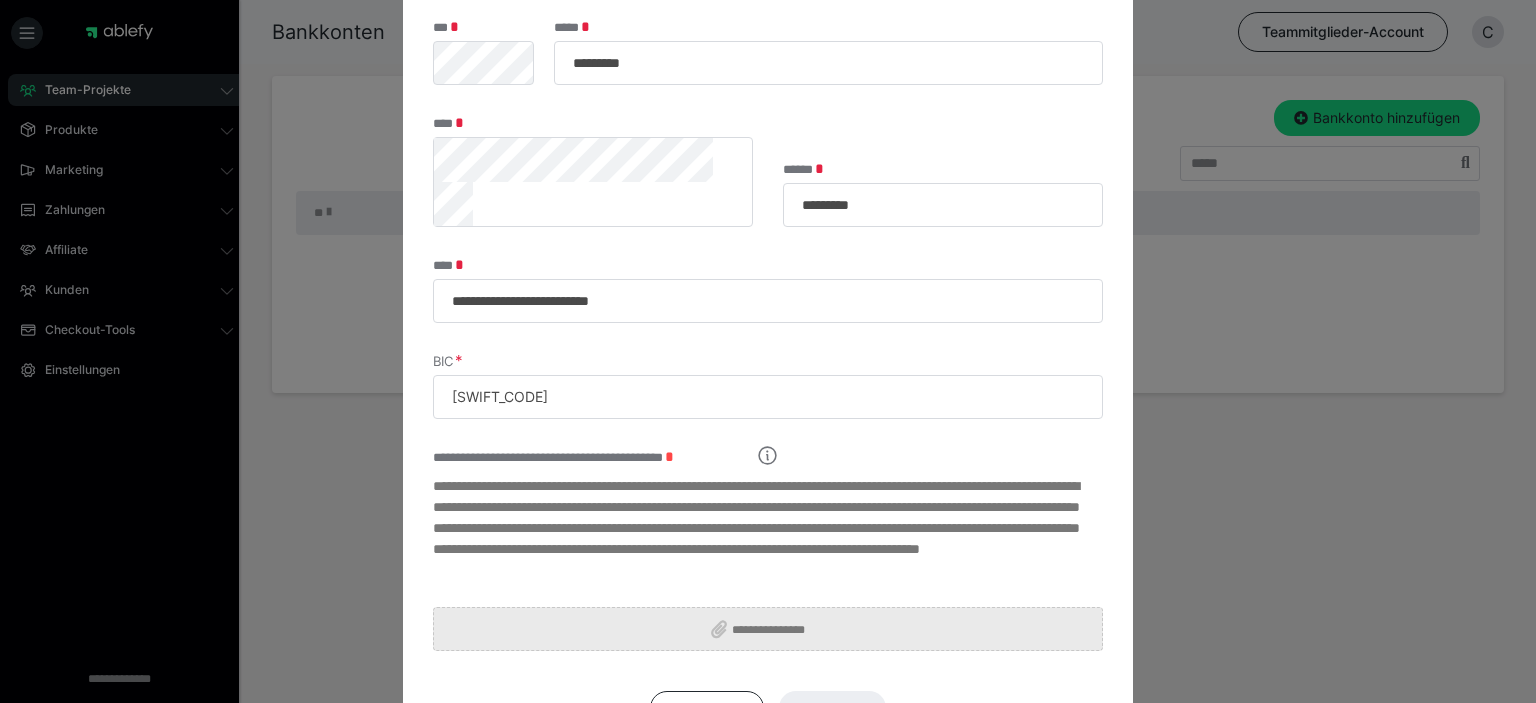 click on "**********" at bounding box center (768, 629) 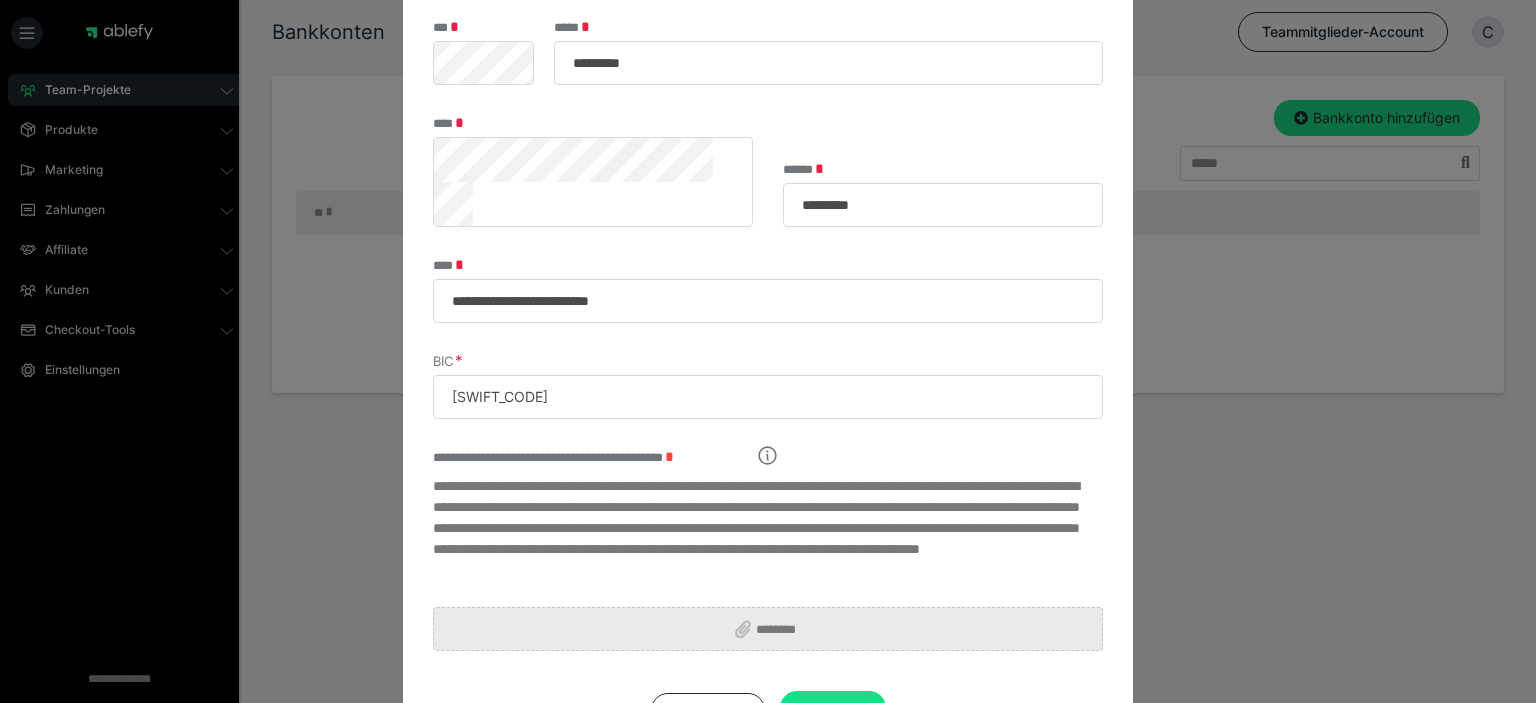 click on "********" at bounding box center [768, 629] 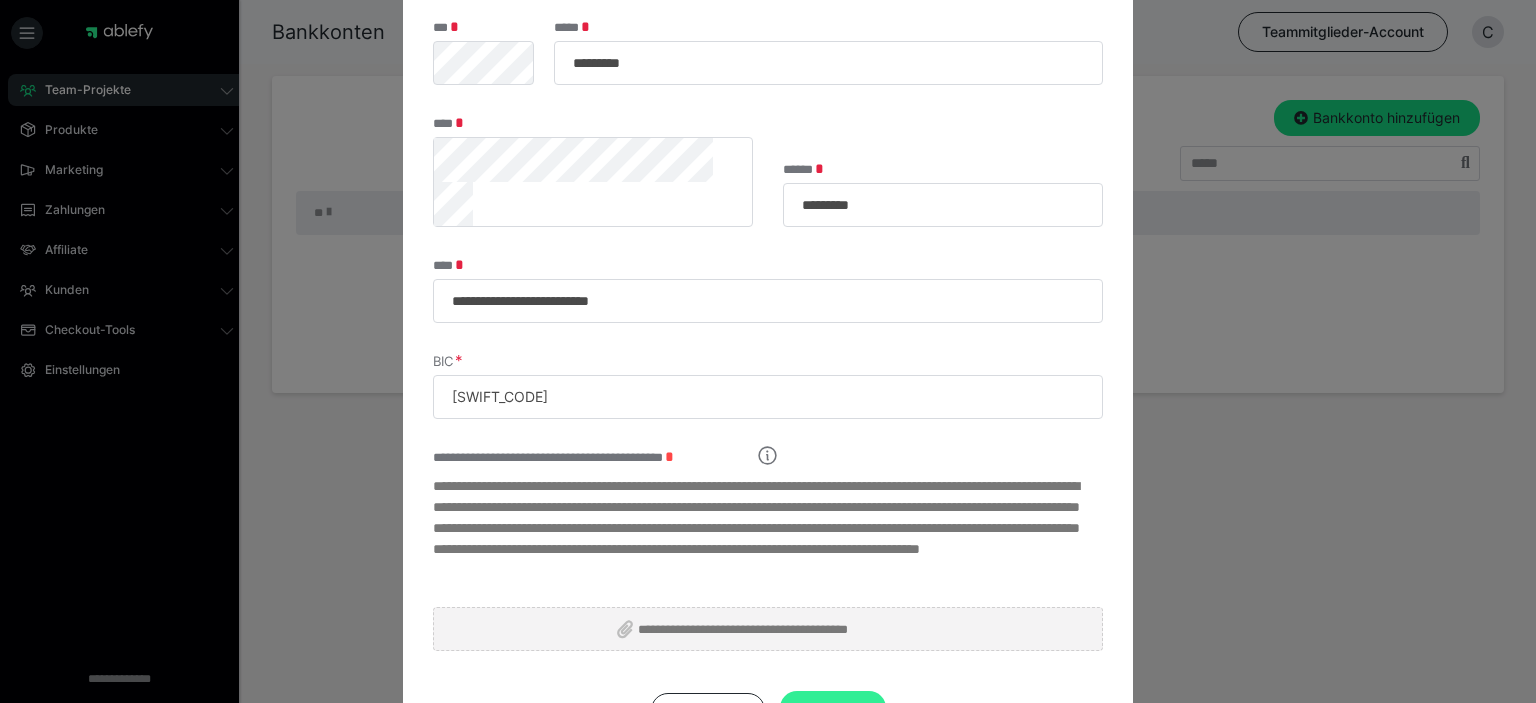 click on "Speichern" at bounding box center [833, 709] 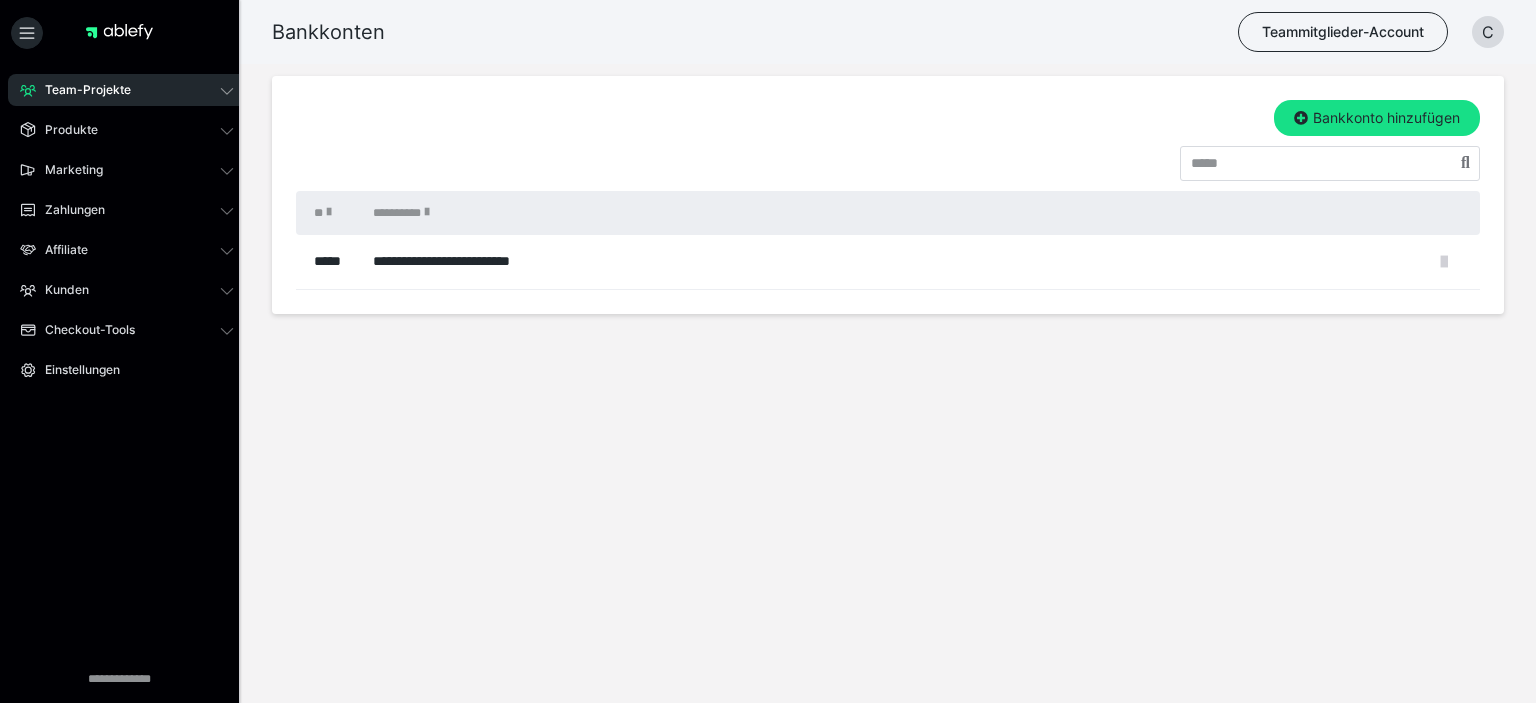 click at bounding box center (1444, 262) 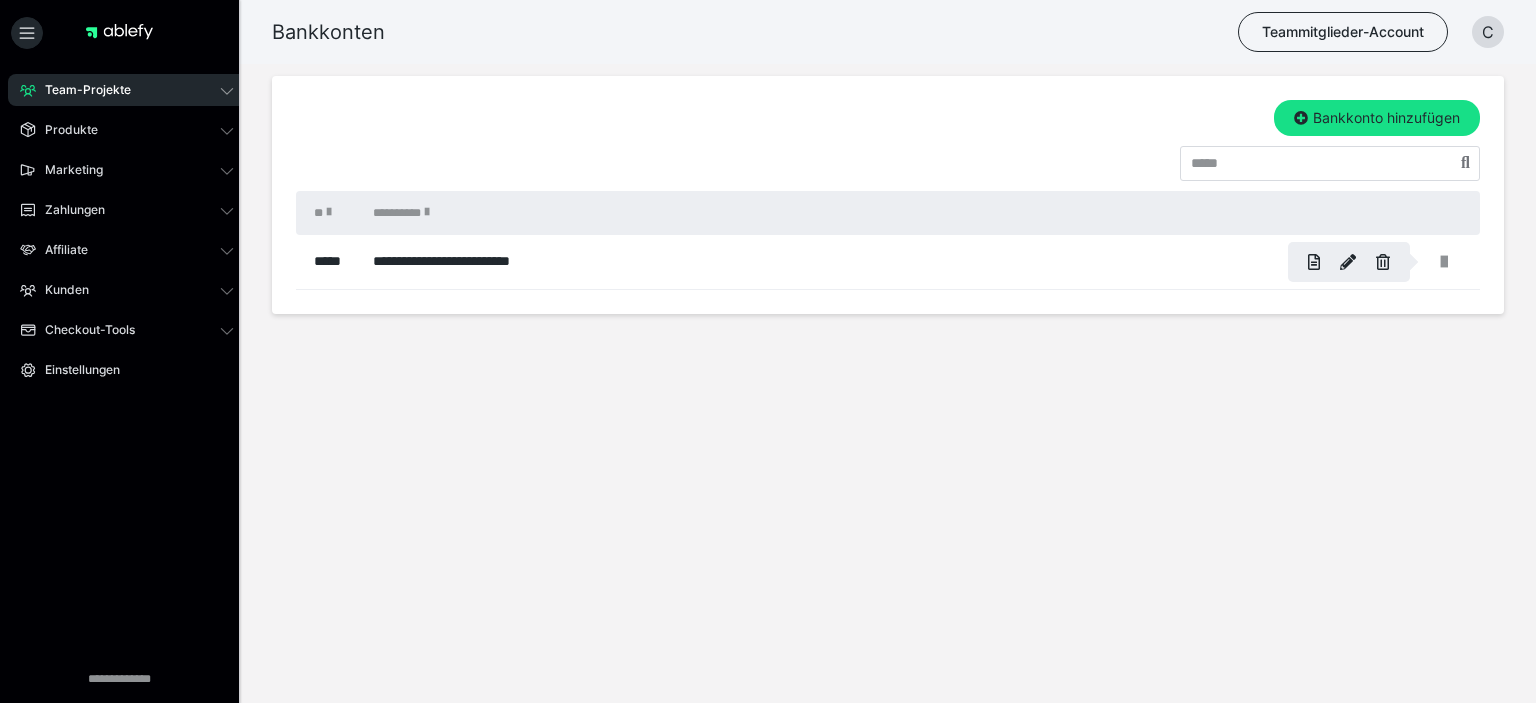 click at bounding box center [768, 351] 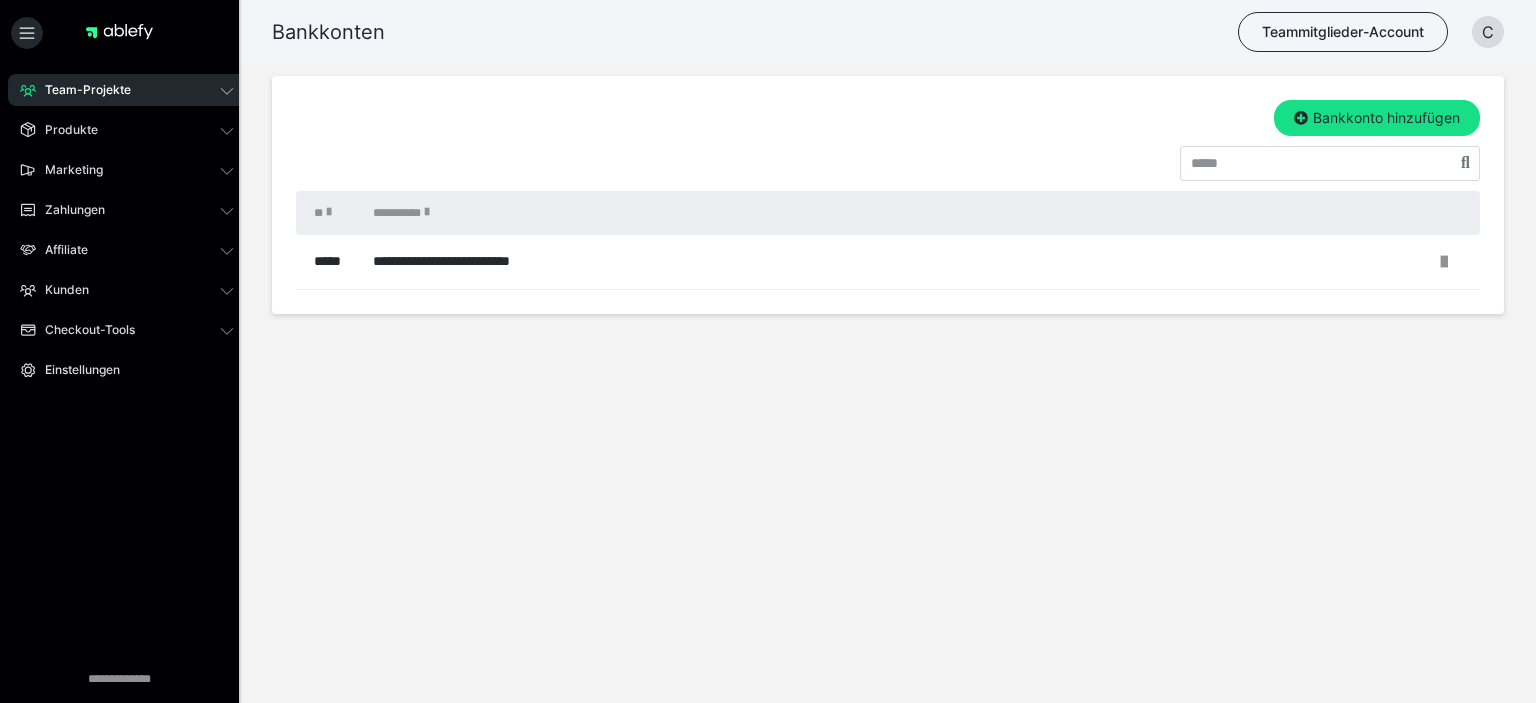 click on "**********" at bounding box center (768, 219) 